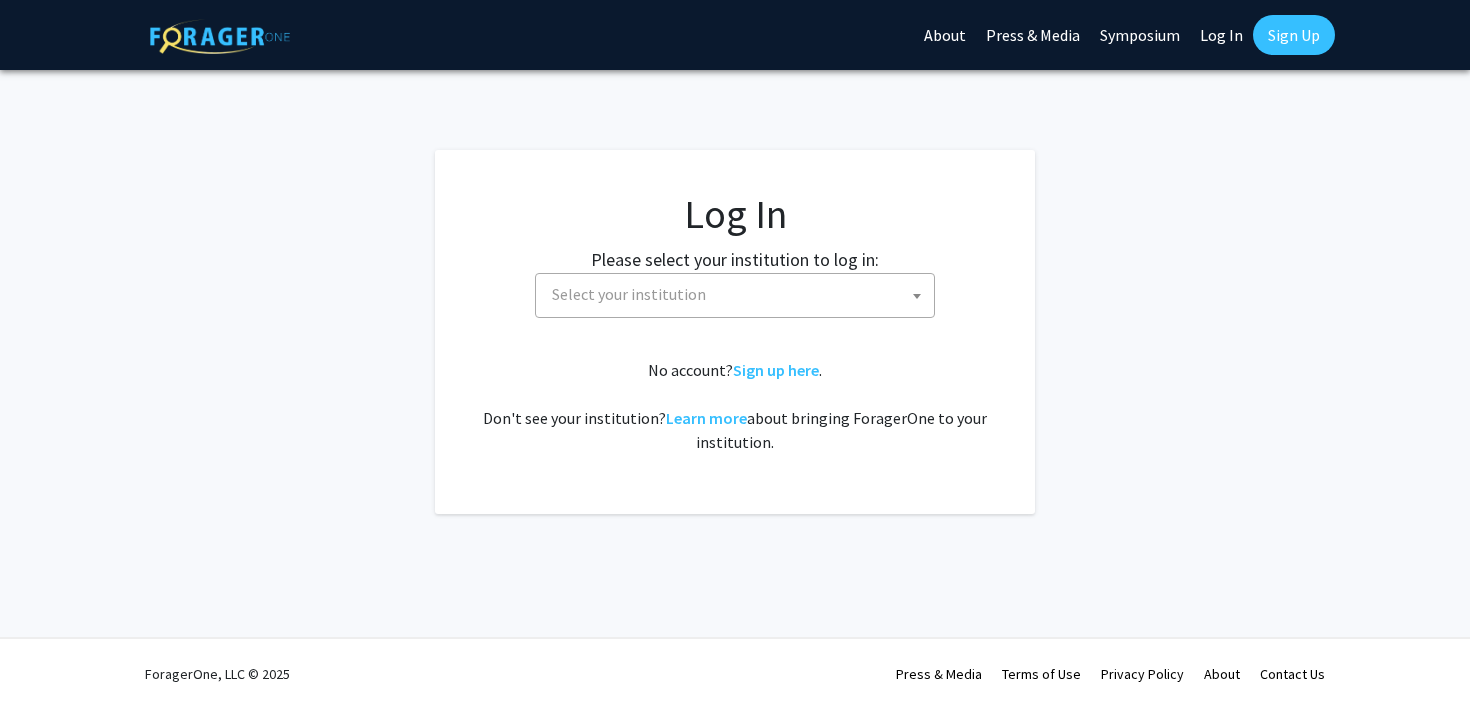 select 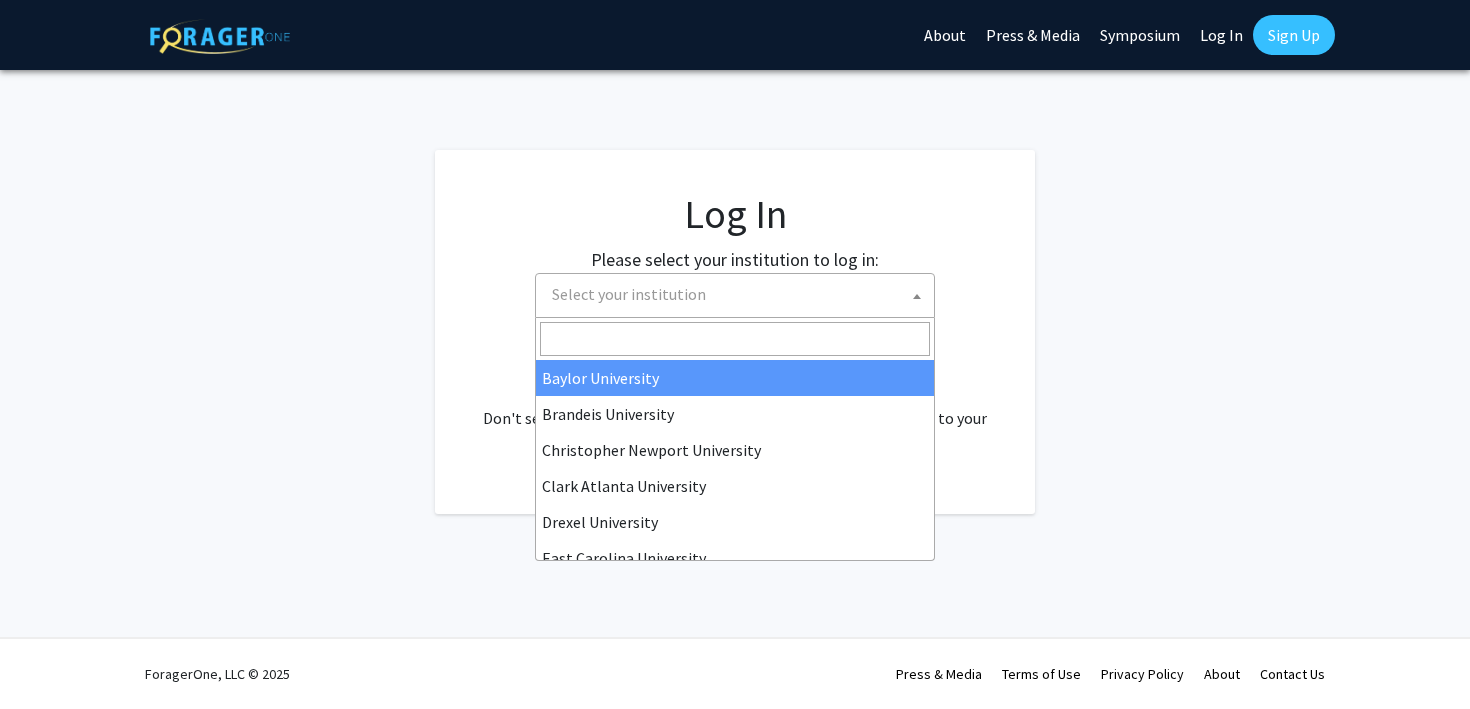 click on "Select your institution" at bounding box center [739, 294] 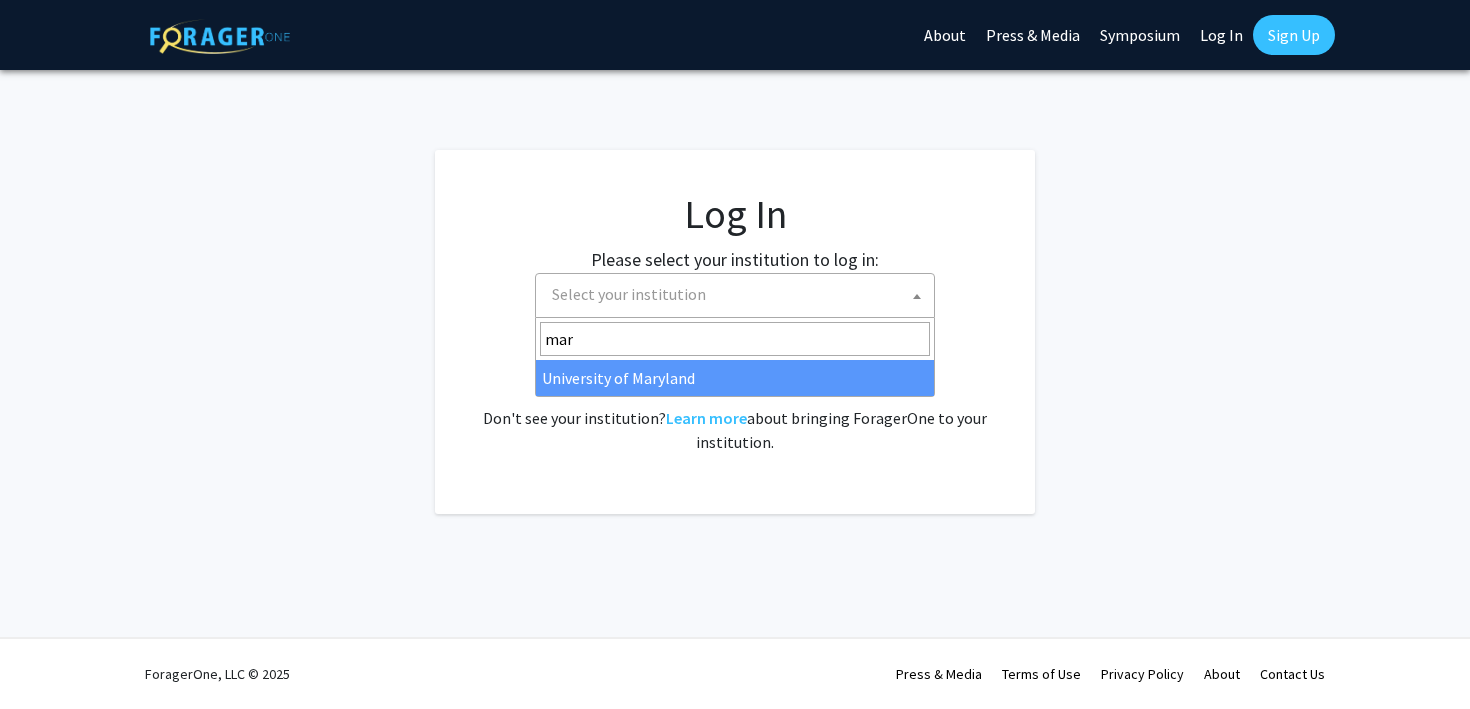 type on "mar" 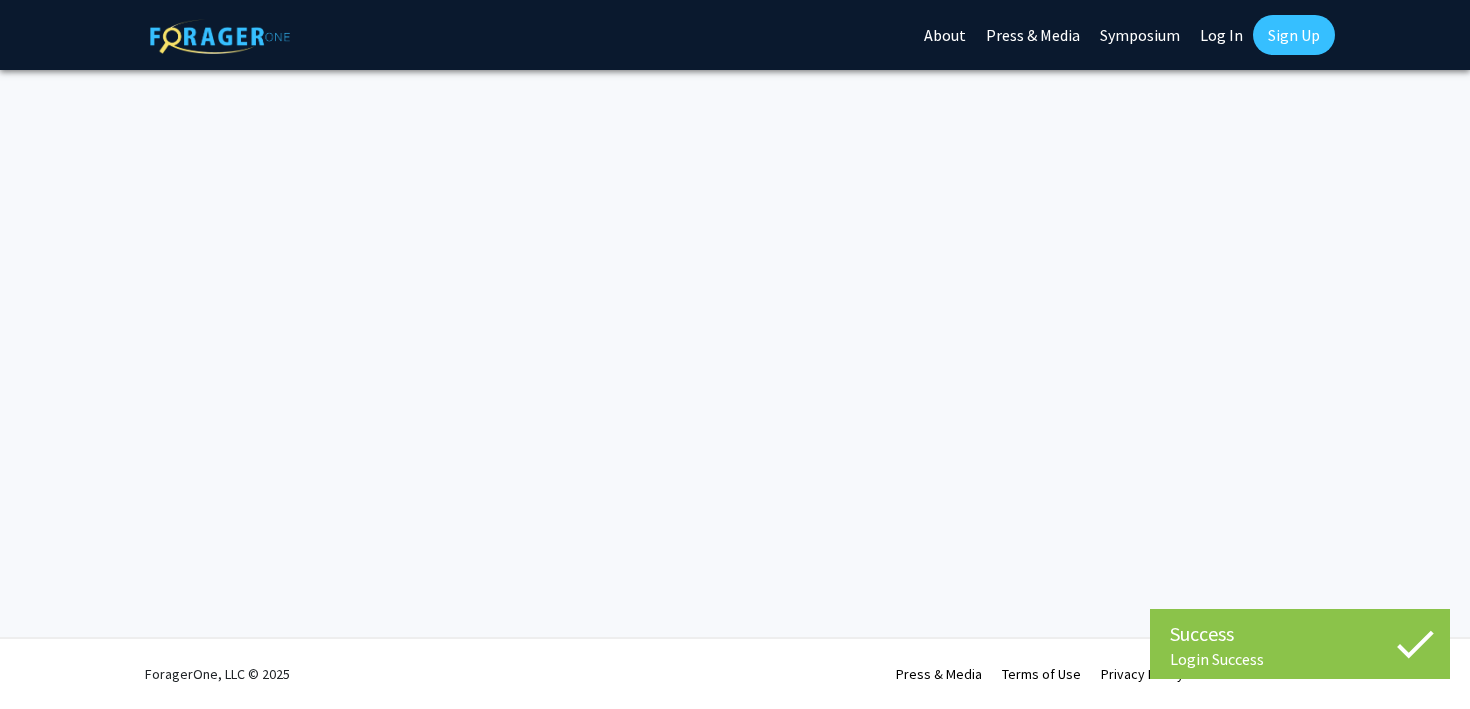 scroll, scrollTop: 0, scrollLeft: 0, axis: both 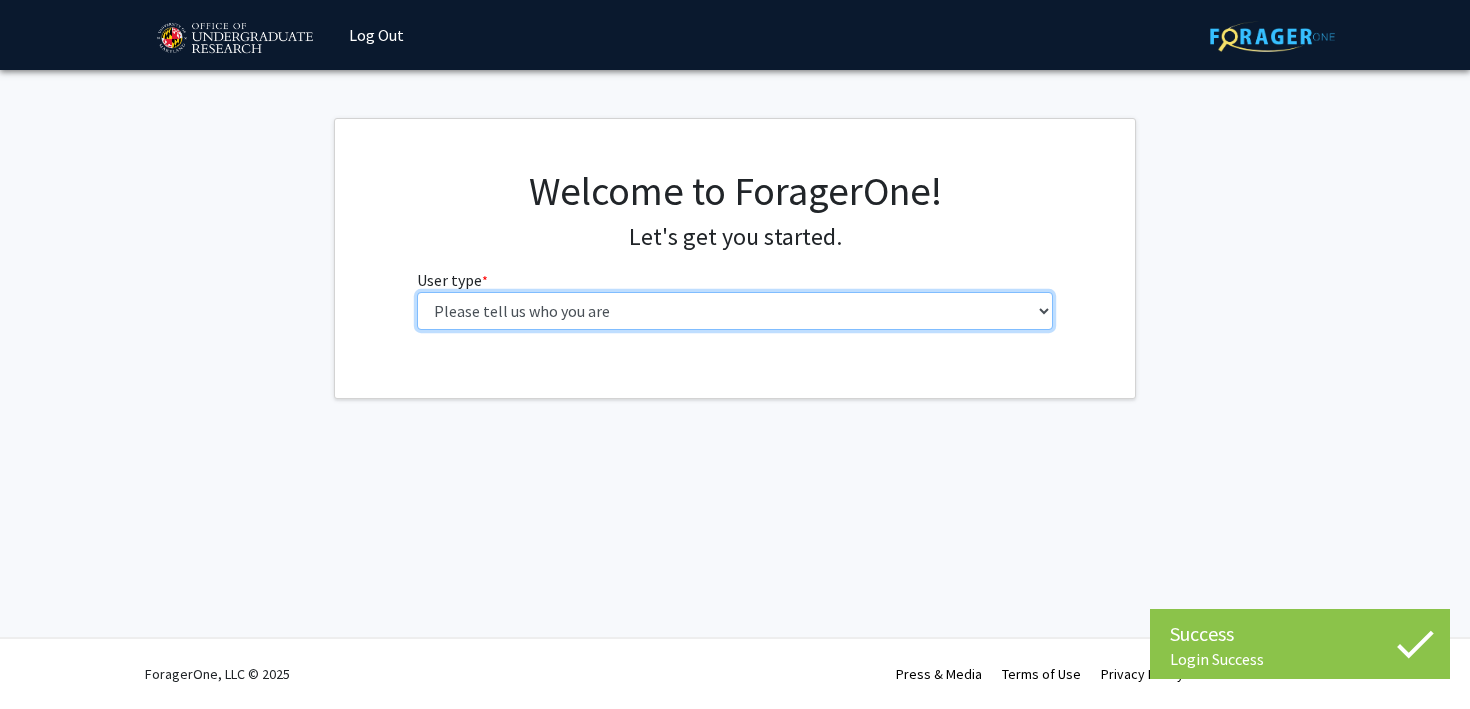 click on "Please tell us who you are  Undergraduate Student   Master's Student   Doctoral Candidate (PhD, MD, DMD, PharmD, etc.)   Postdoctoral Researcher / Research Staff / Medical Resident / Medical Fellow   Faculty   Administrative Staff" at bounding box center (735, 311) 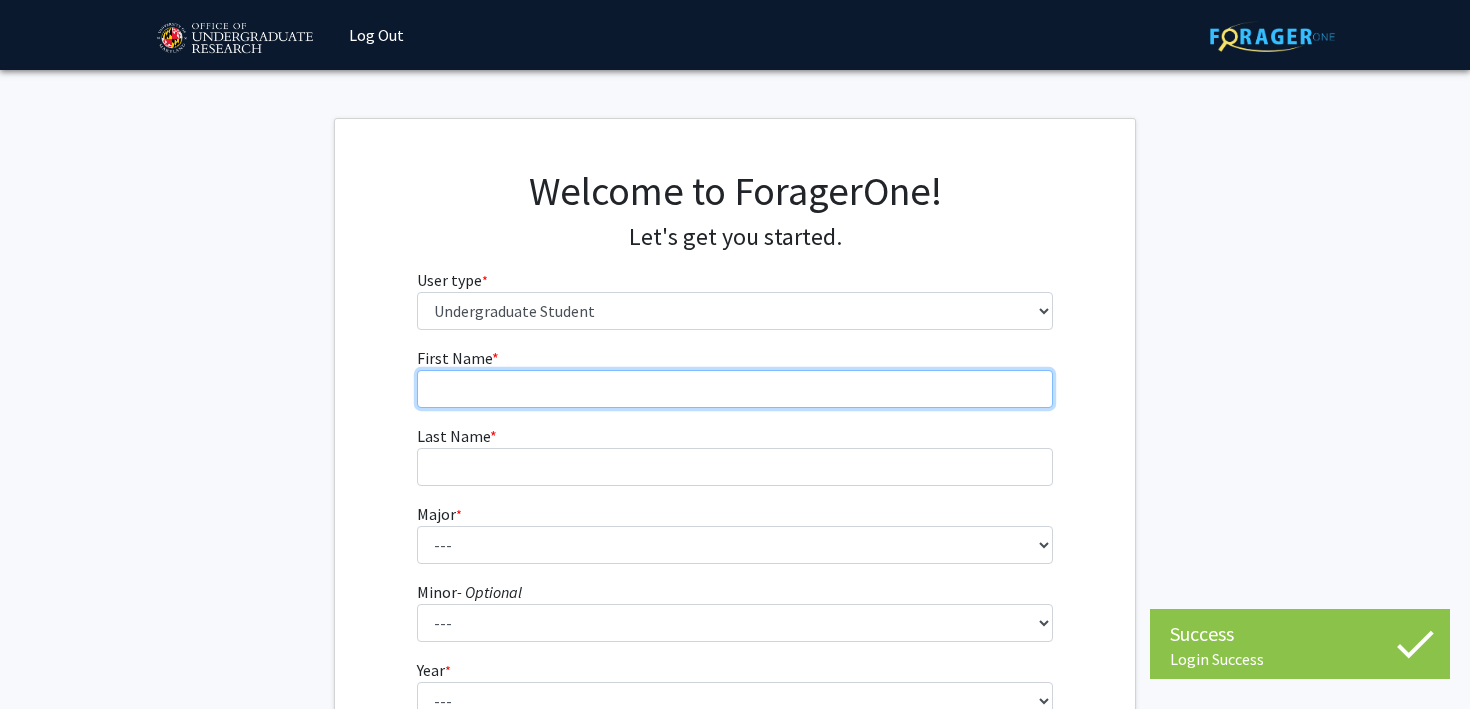 click on "First Name * required" at bounding box center (735, 389) 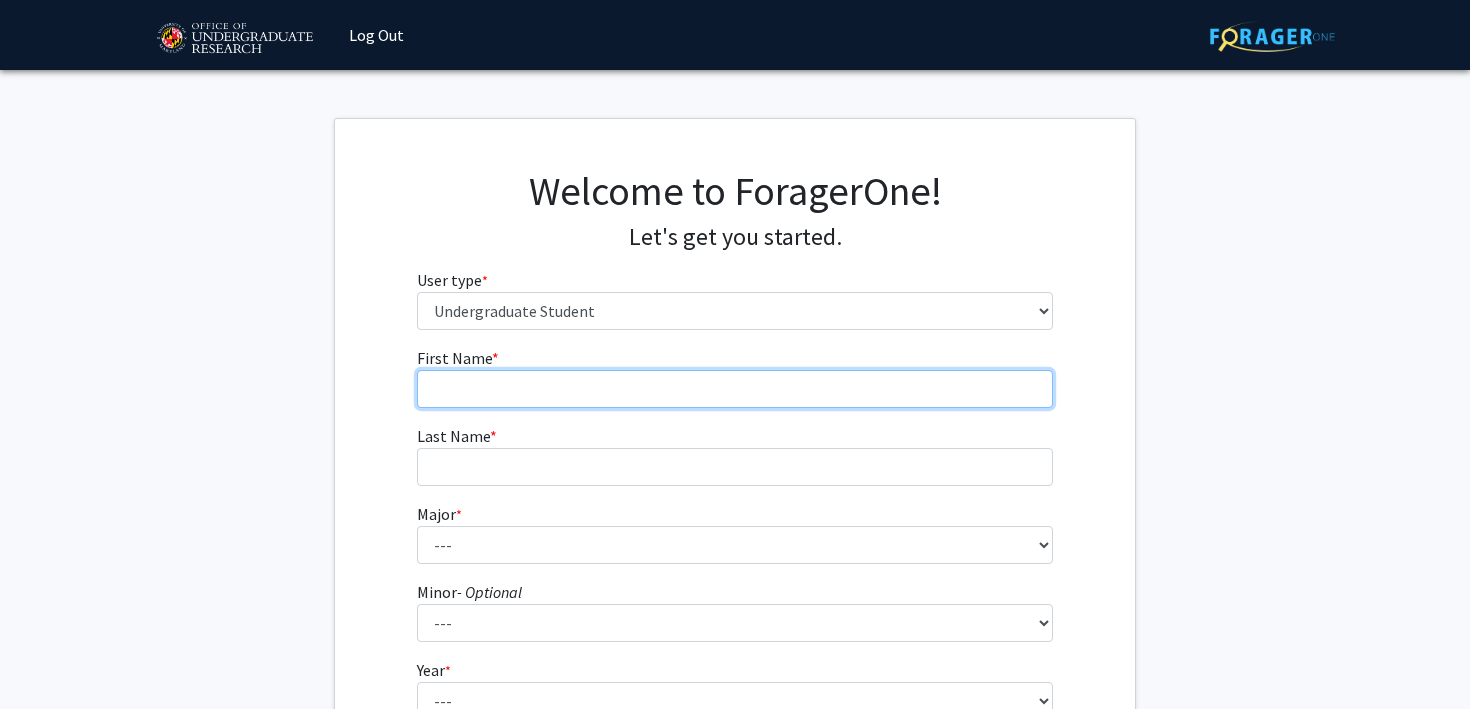 type on "Rushil" 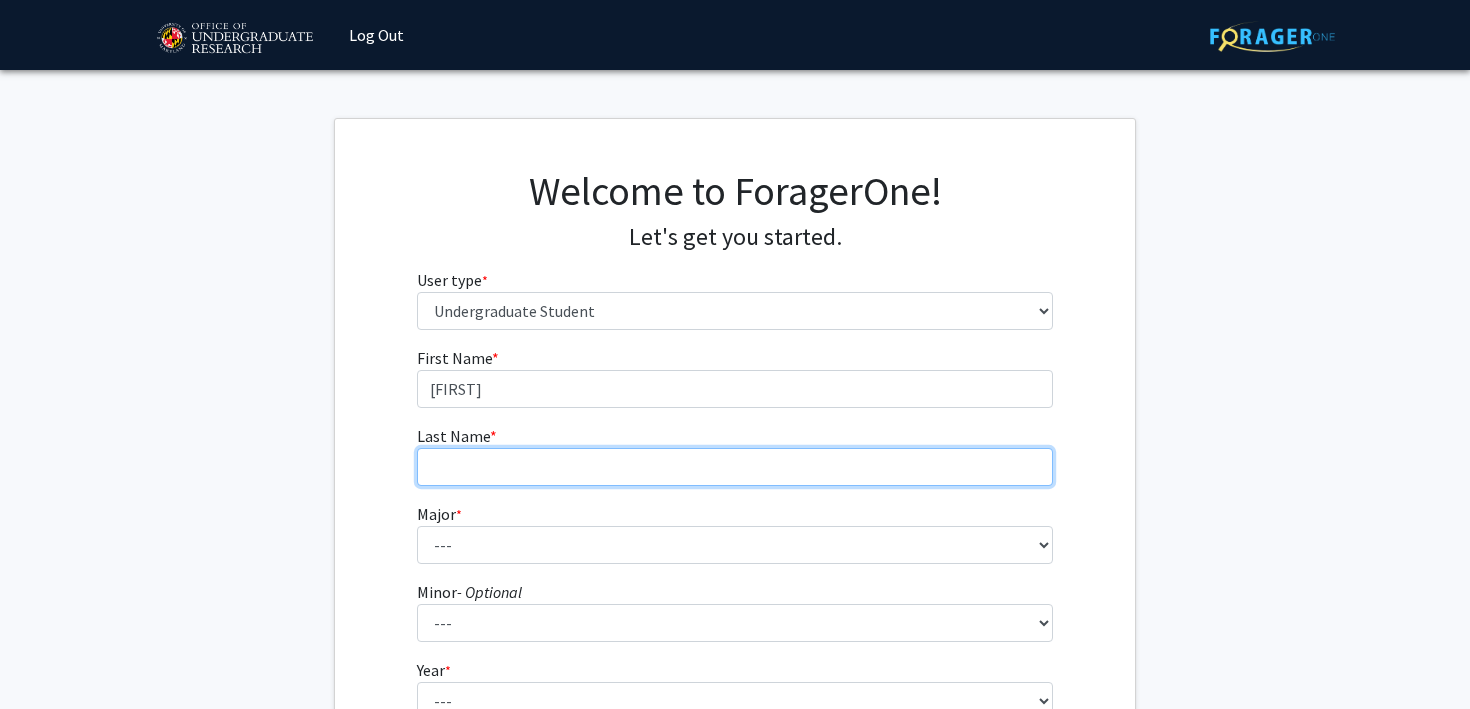 type on "Singhania" 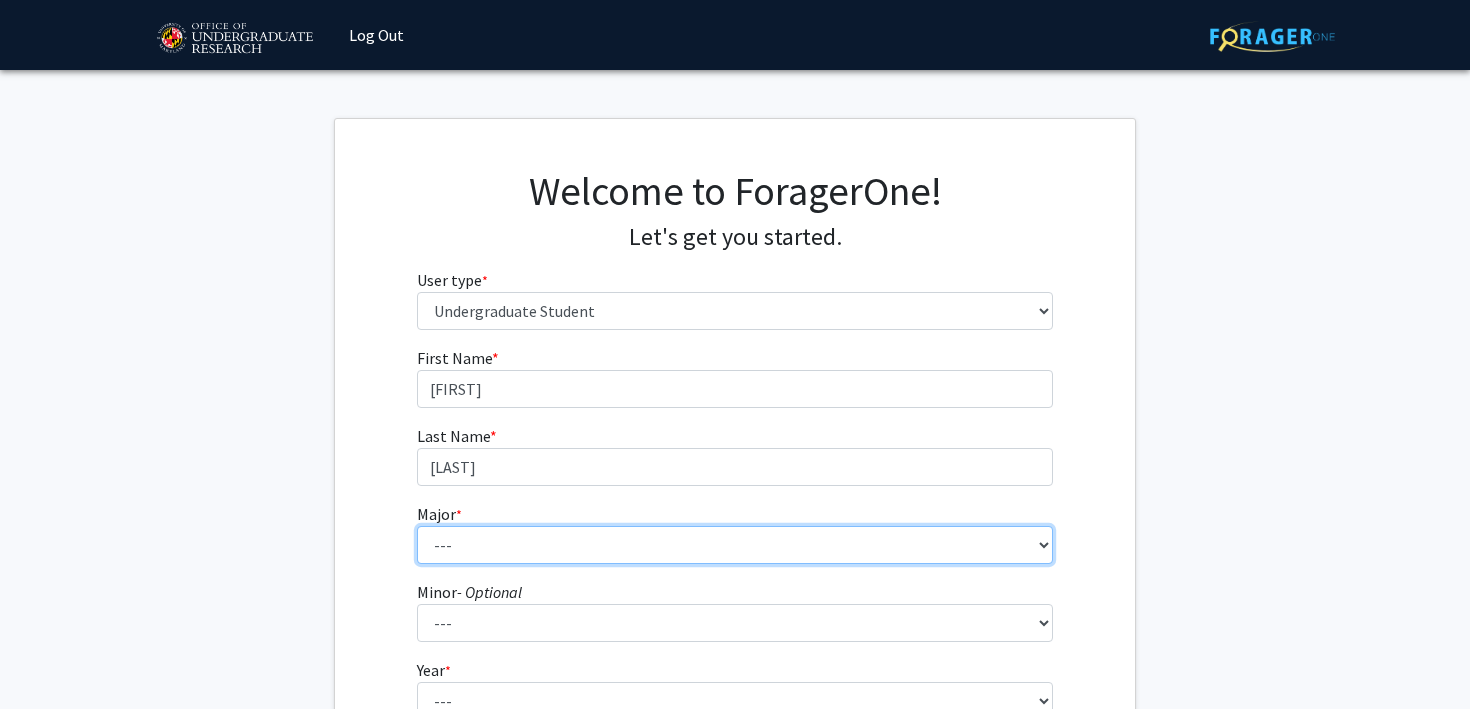 click on "---  Accounting   Aerospace Engineering   African American and Africana Studies   Agricultural and Resource Economics   Agricultural Science and Technology   American Studies   Animal Sciences   Anthropology   Arabic Studies   Architecture   Art History   Astronomy   Atmospheric and Oceanic Science   Biochemistry   Biocomputational Engineering   Bioengineering   Biological Sciences   Central European, Russian and Eurasian Studies   Chemical Engineering   Chemistry   Chinese   Cinema and Media Studies   Cinema and Media Studies   Civil Engineering   Classical Languages and Literatures   Communication   Computer Engineering   Computer Science   Criminology and Criminal Justice   Cyber-Physical Systems Engineering   Dance   Early Childhood/Early Childhood Special Education   Economics   Electrical Engineering   Elementary Education   Elementary/Middle Special Education   English Language and Literature   Environmental Science and Policy   Environmental Science and Technology   Family Science   Finance   Geology" at bounding box center [735, 545] 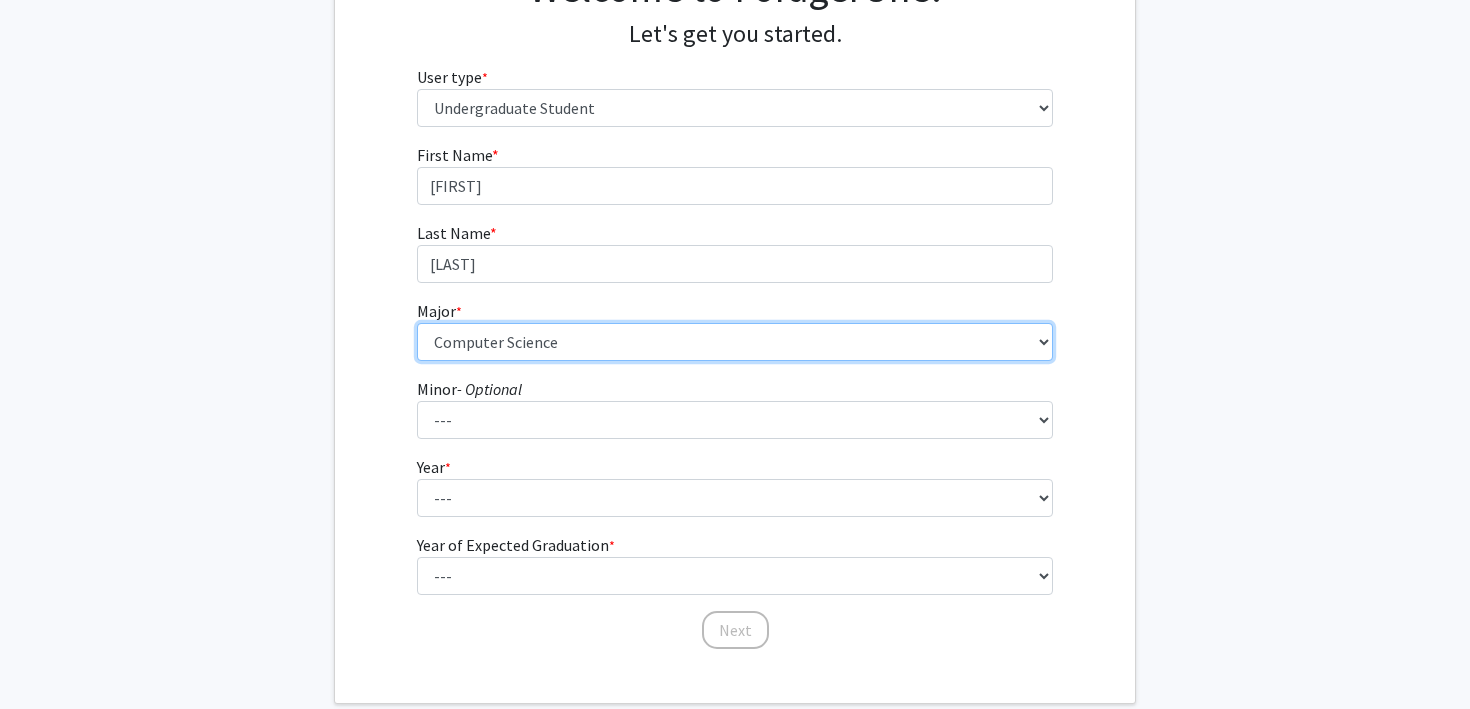 scroll, scrollTop: 210, scrollLeft: 0, axis: vertical 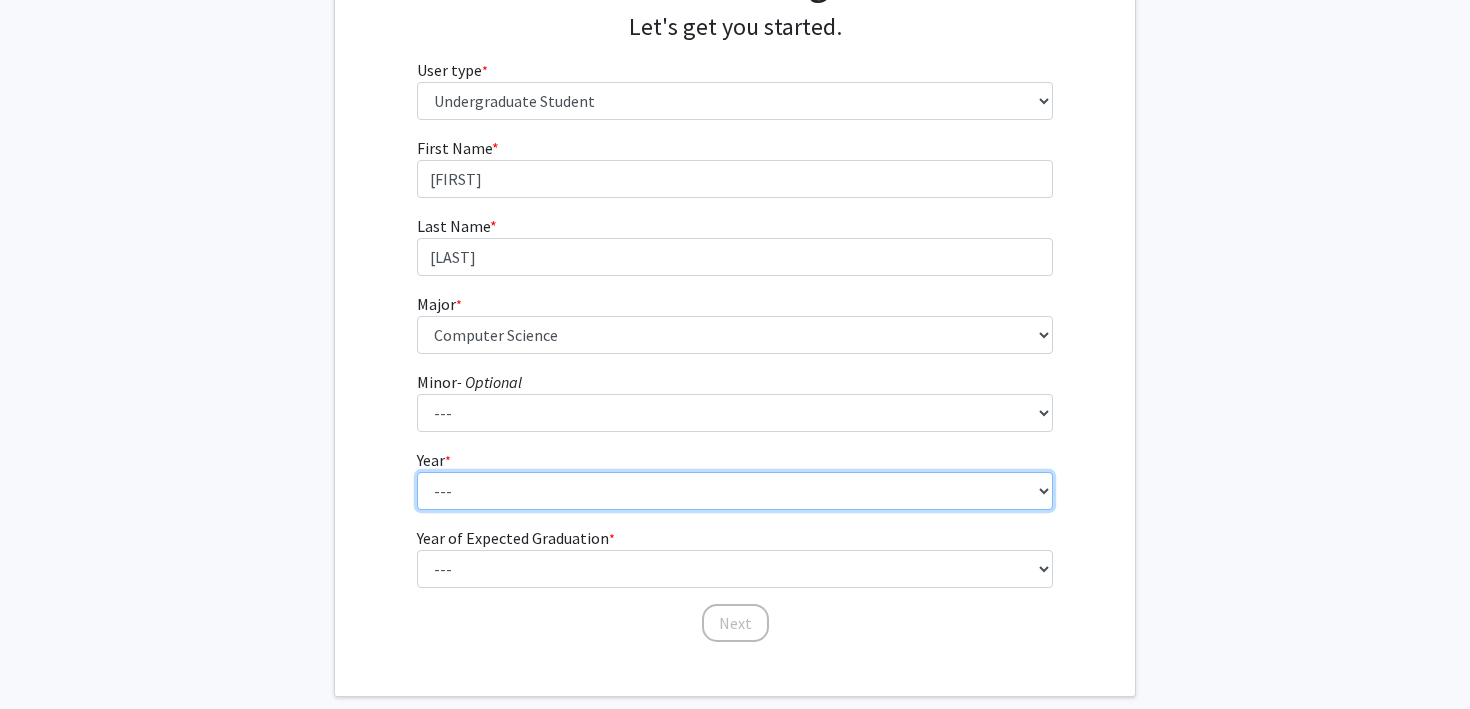 click on "---  First-year   Sophomore   Junior   Senior   Postbaccalaureate Certificate" at bounding box center [735, 491] 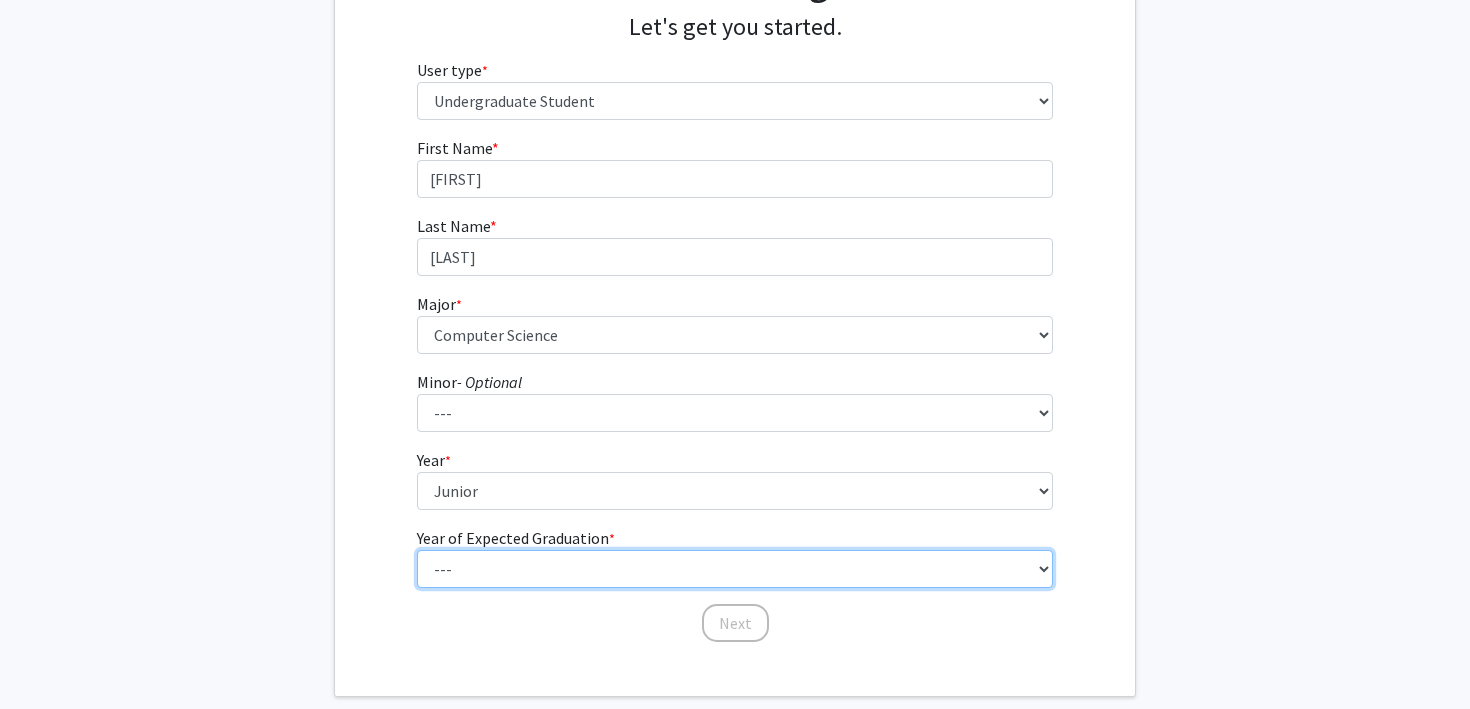 click on "---  2025   2026   2027   2028   2029   2030   2031   2032   2033   2034" at bounding box center [735, 569] 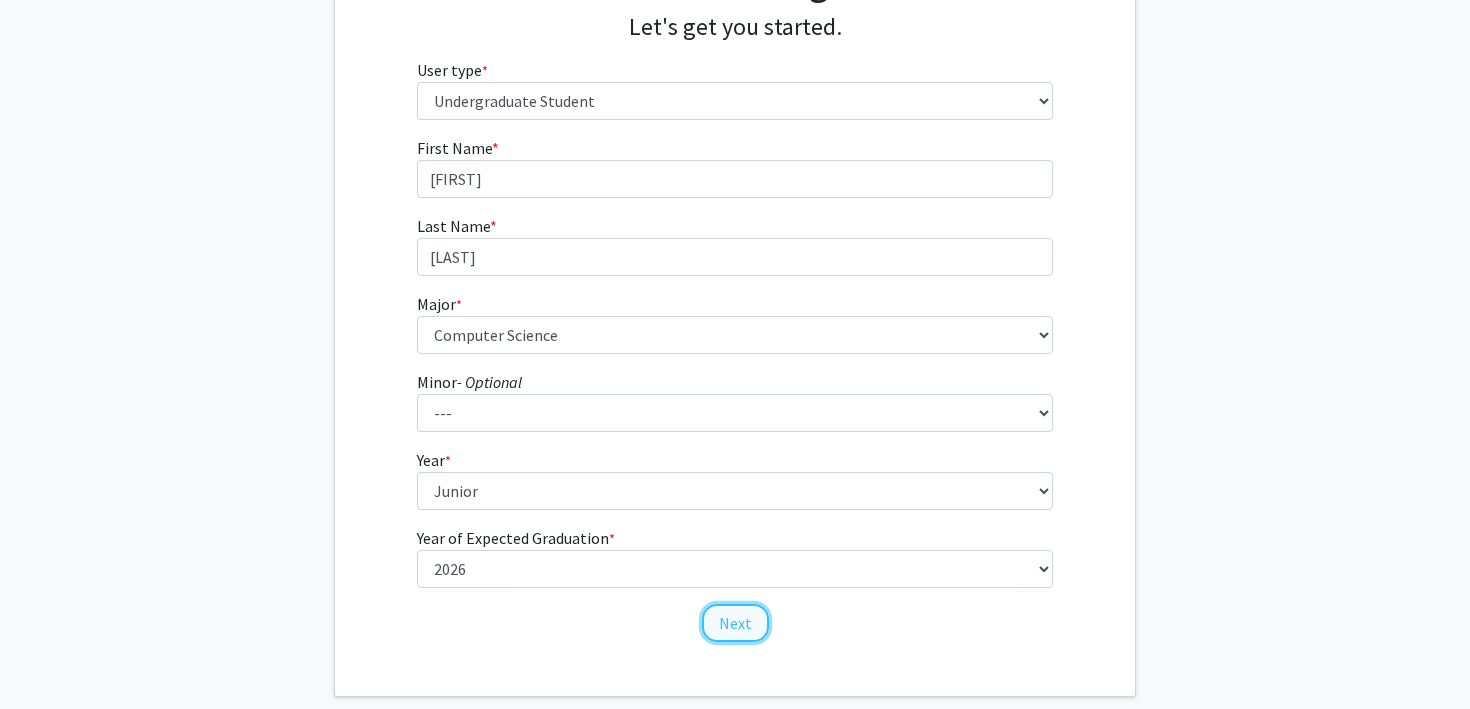 click on "Next" 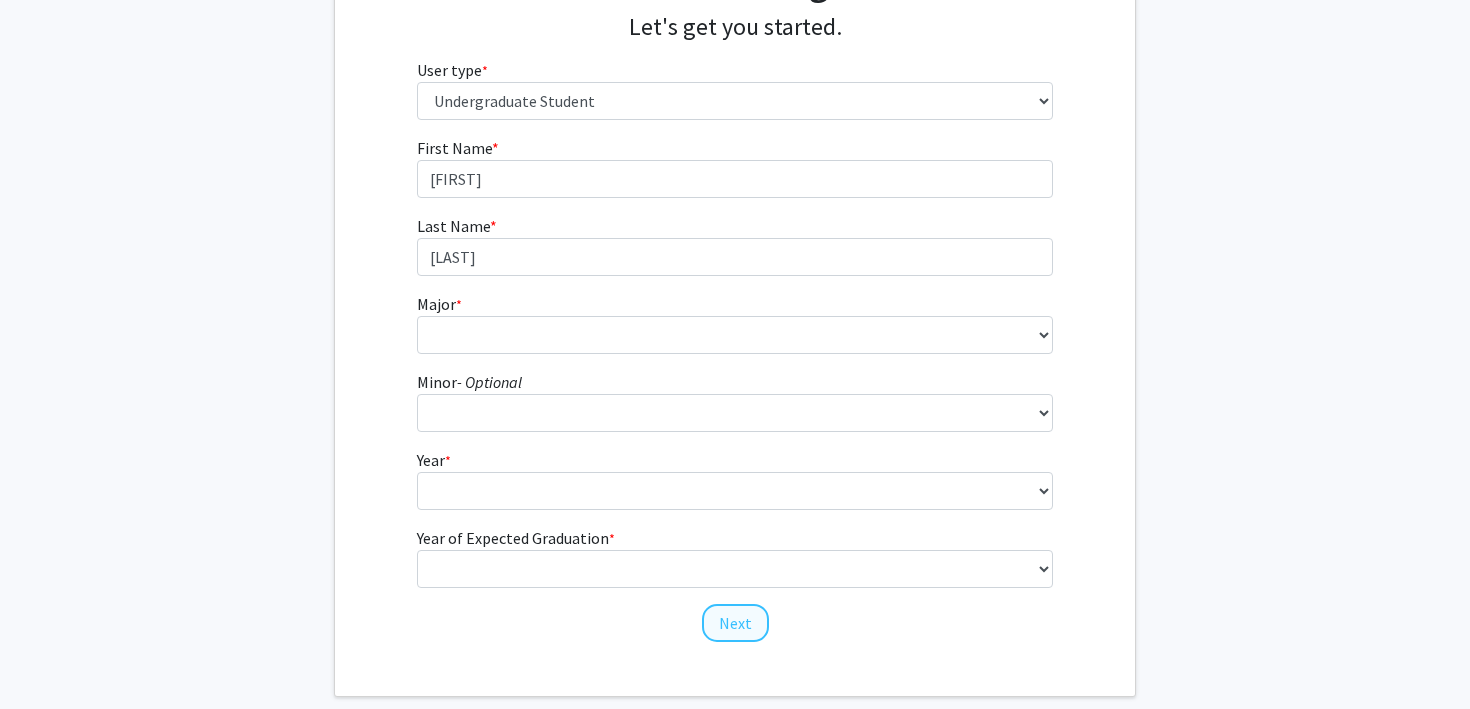 scroll, scrollTop: 0, scrollLeft: 0, axis: both 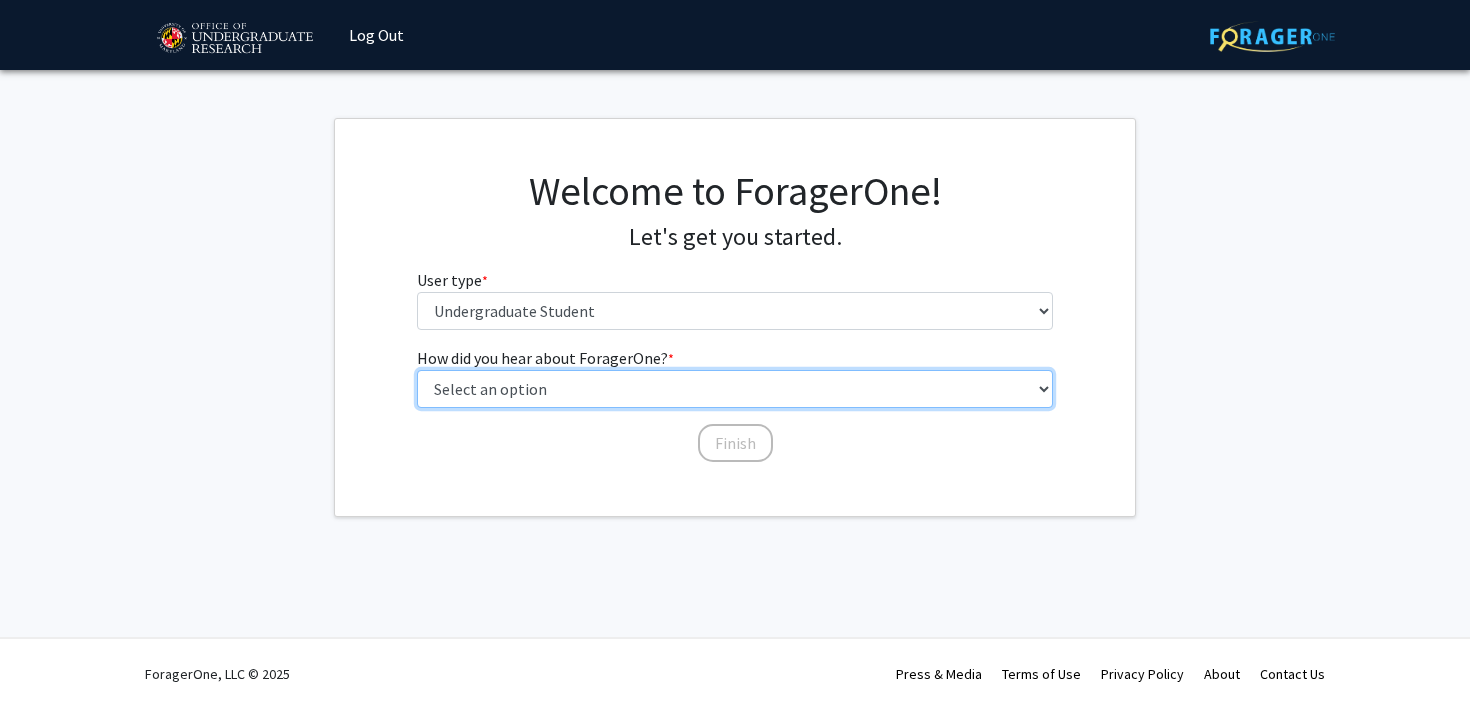 click on "Select an option  Peer/student recommendation   Faculty/staff recommendation   University website   University email or newsletter   Other" at bounding box center [735, 389] 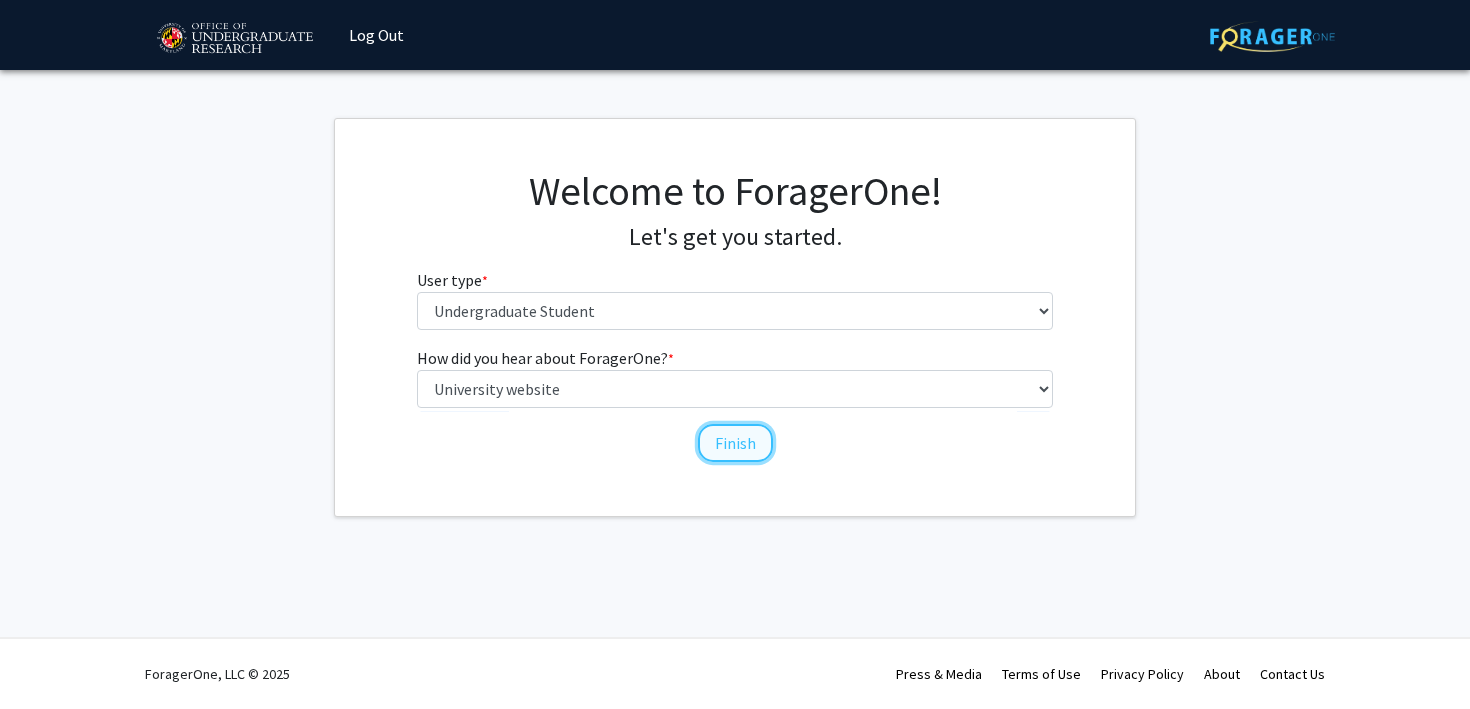click on "Finish" 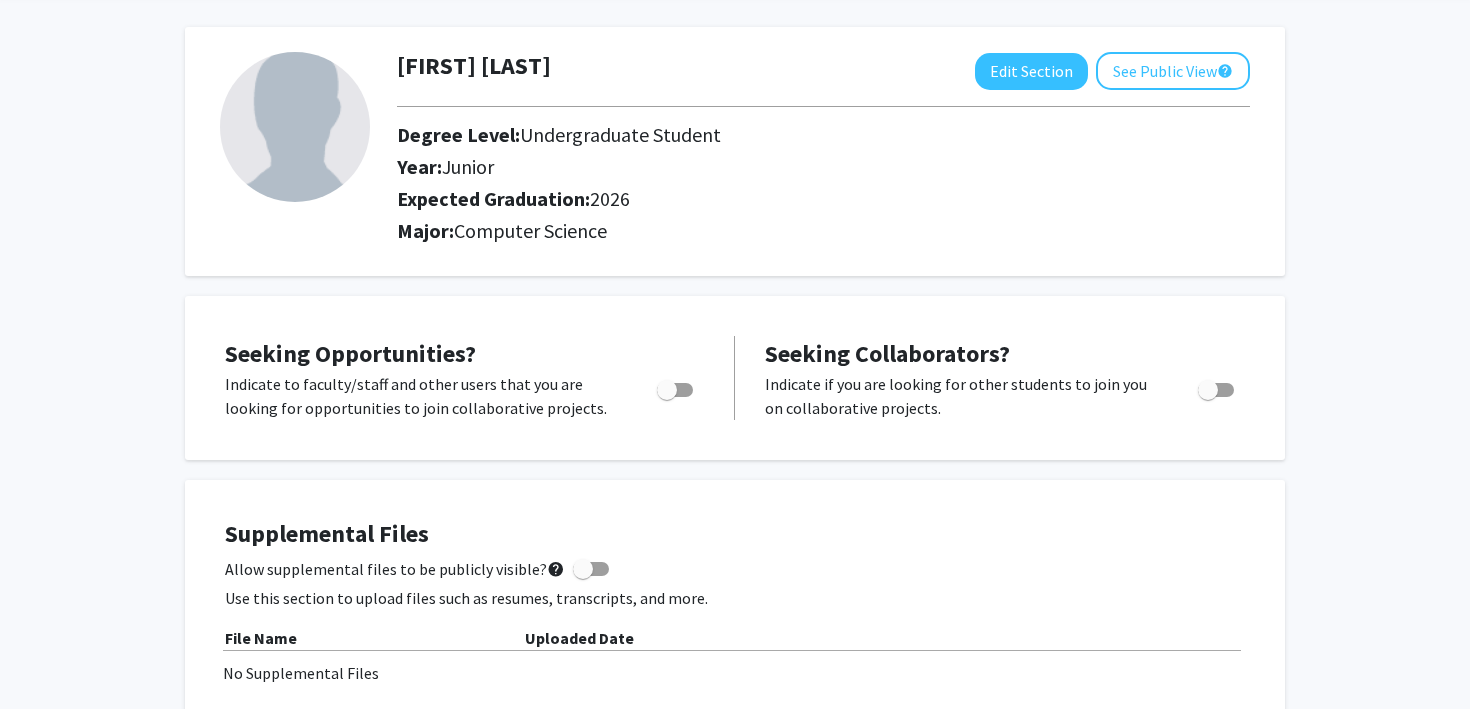 scroll, scrollTop: 85, scrollLeft: 0, axis: vertical 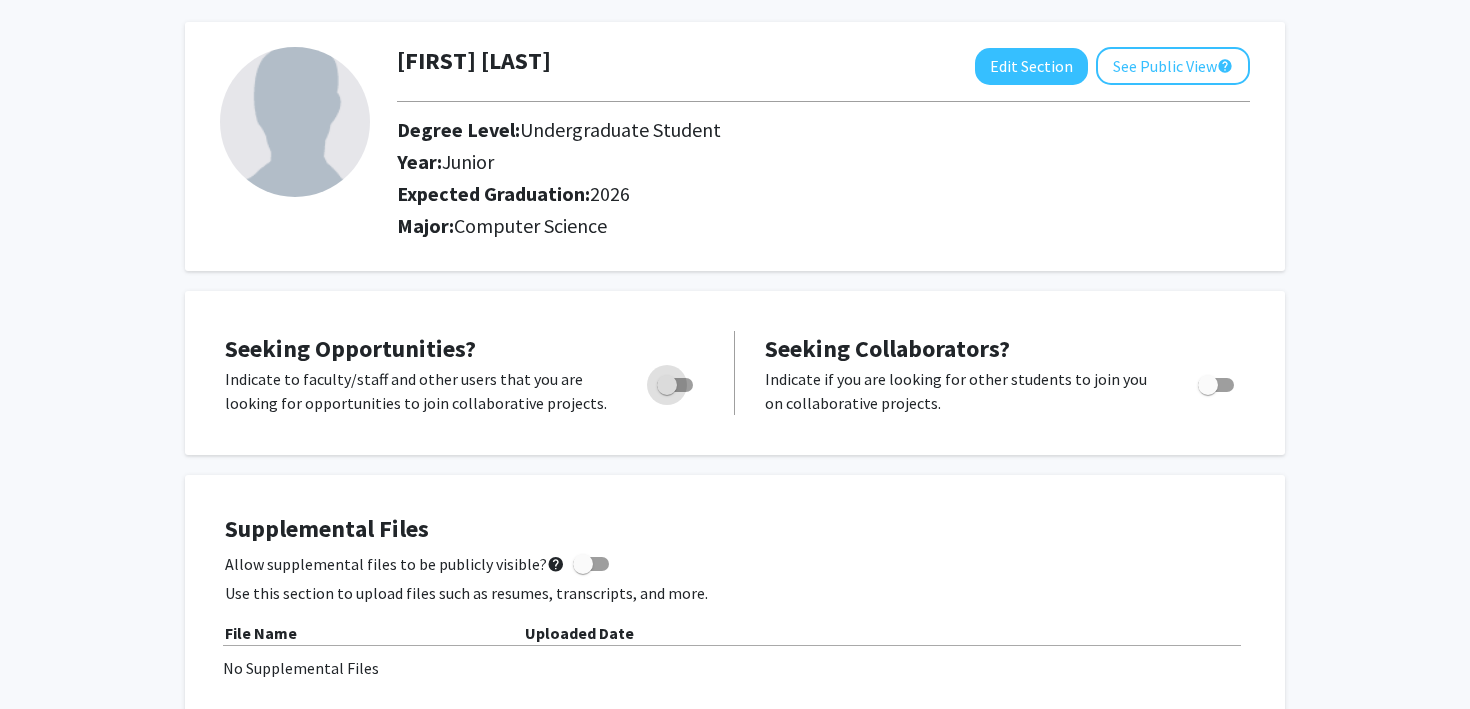 click at bounding box center (675, 385) 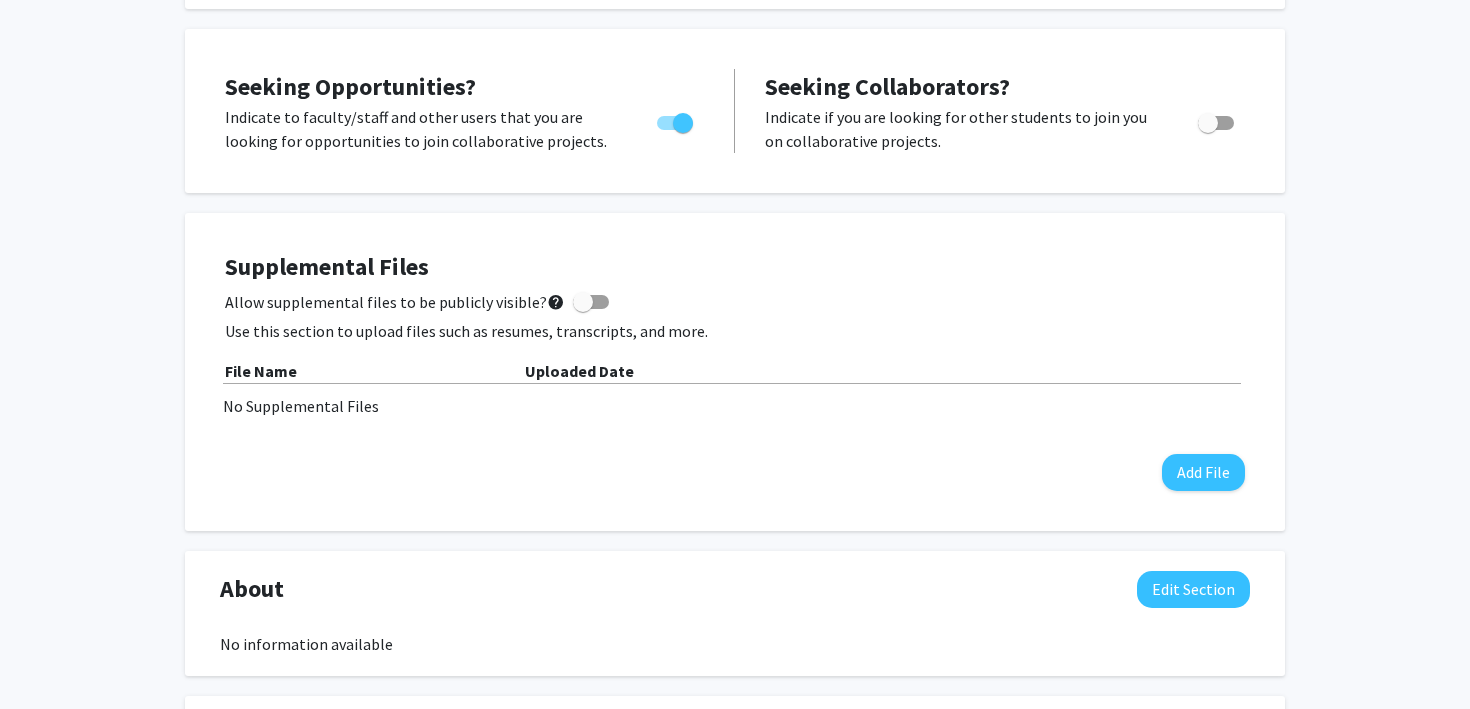 scroll, scrollTop: 363, scrollLeft: 0, axis: vertical 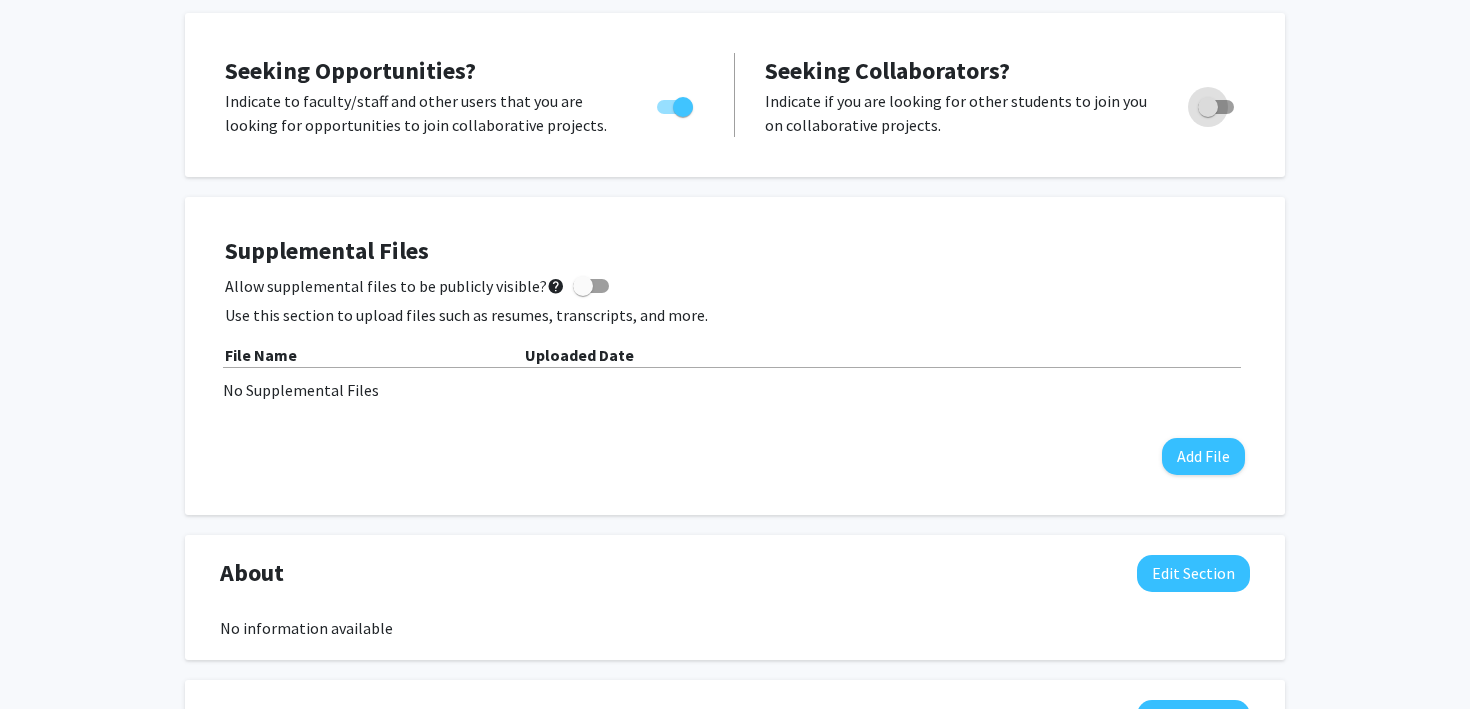 click at bounding box center (1208, 107) 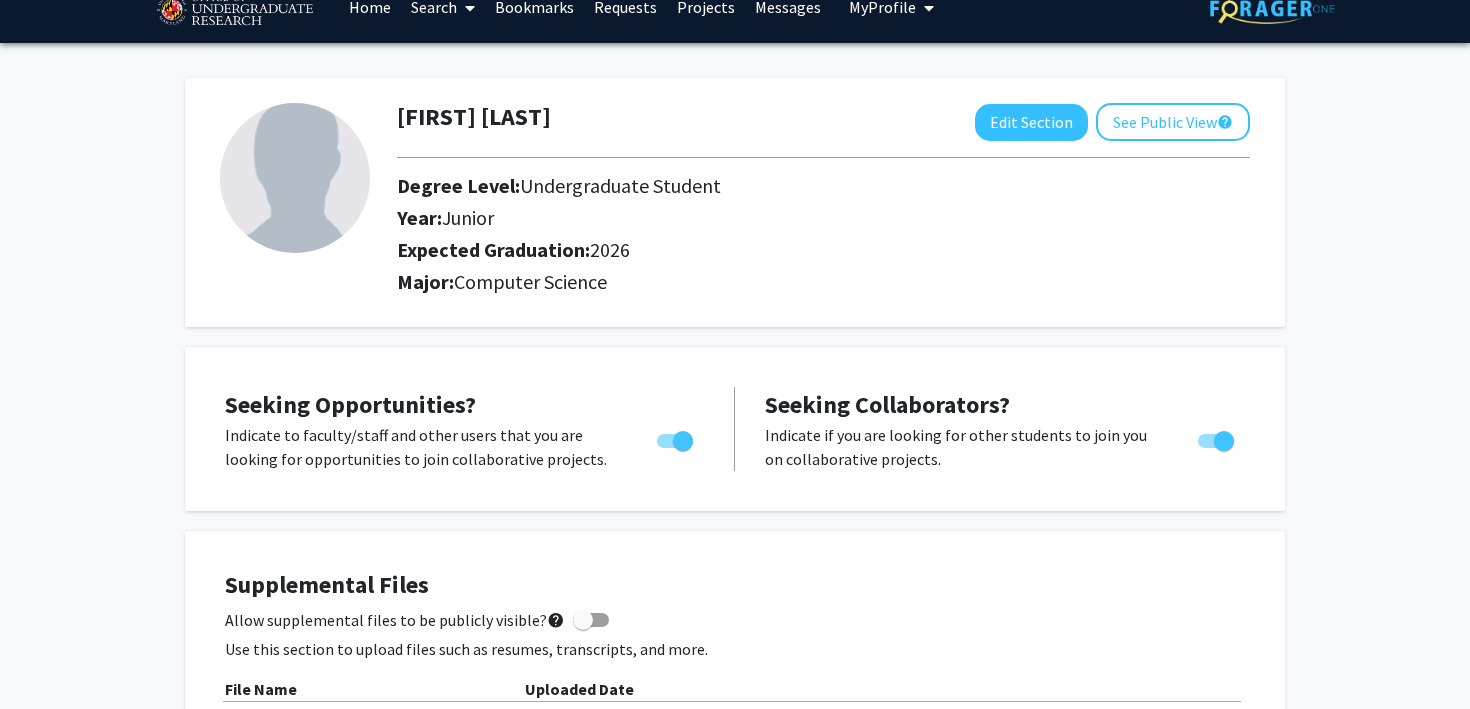 scroll, scrollTop: 0, scrollLeft: 0, axis: both 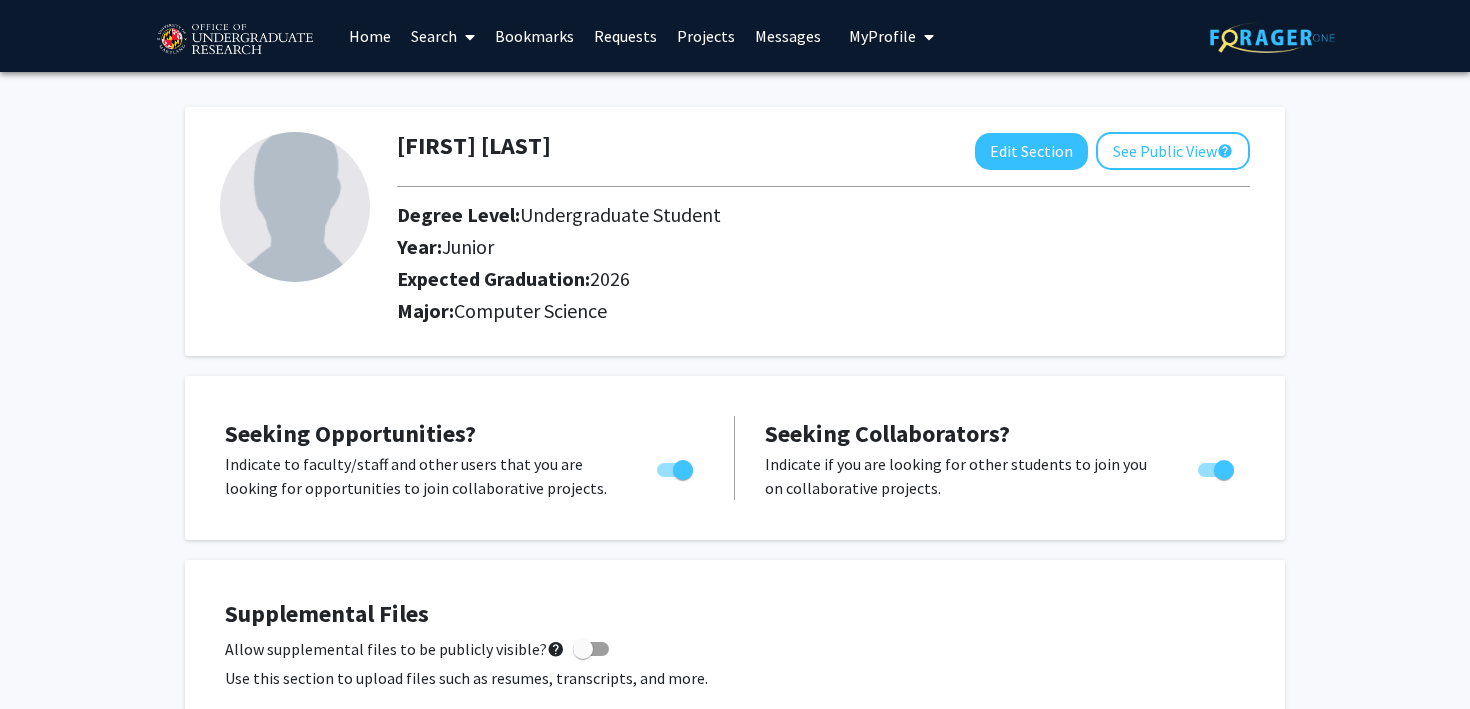 click on "Search" at bounding box center (443, 36) 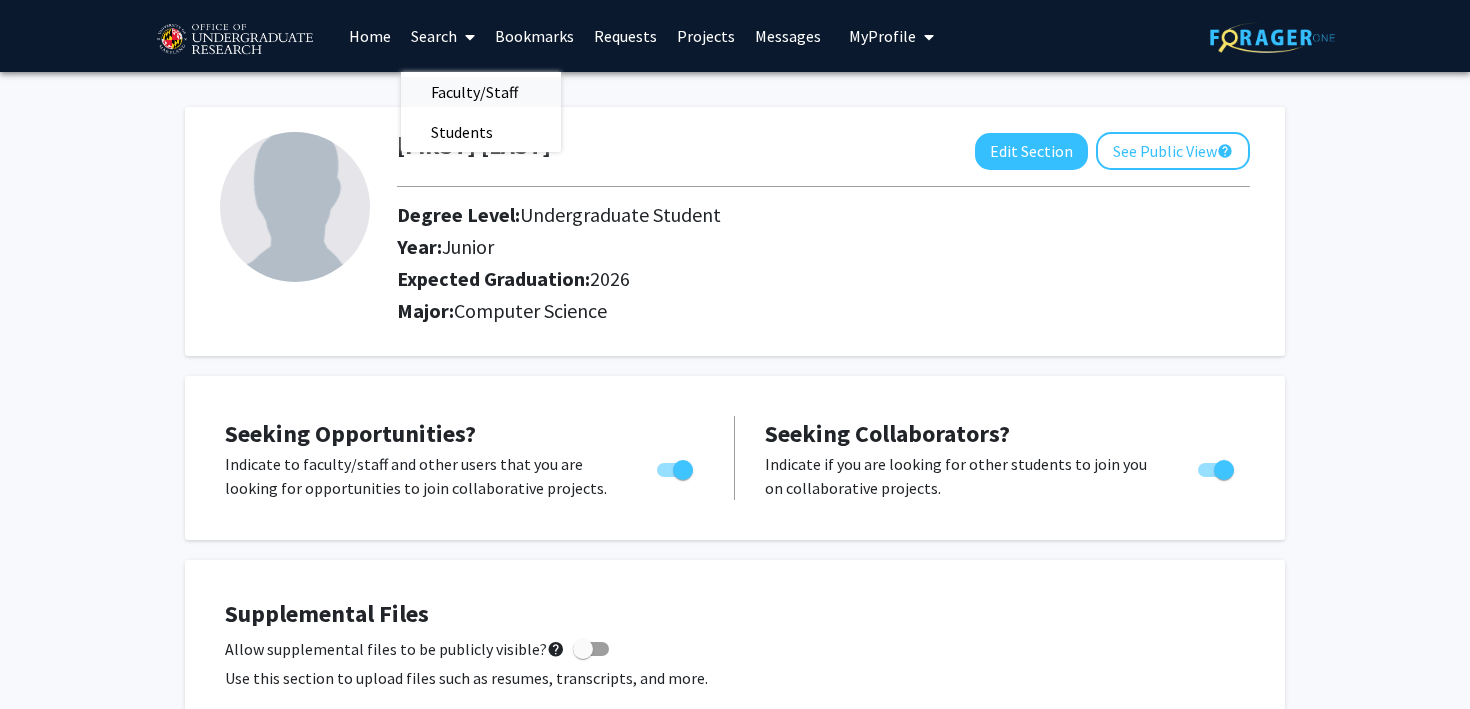 click on "Faculty/Staff" at bounding box center [474, 92] 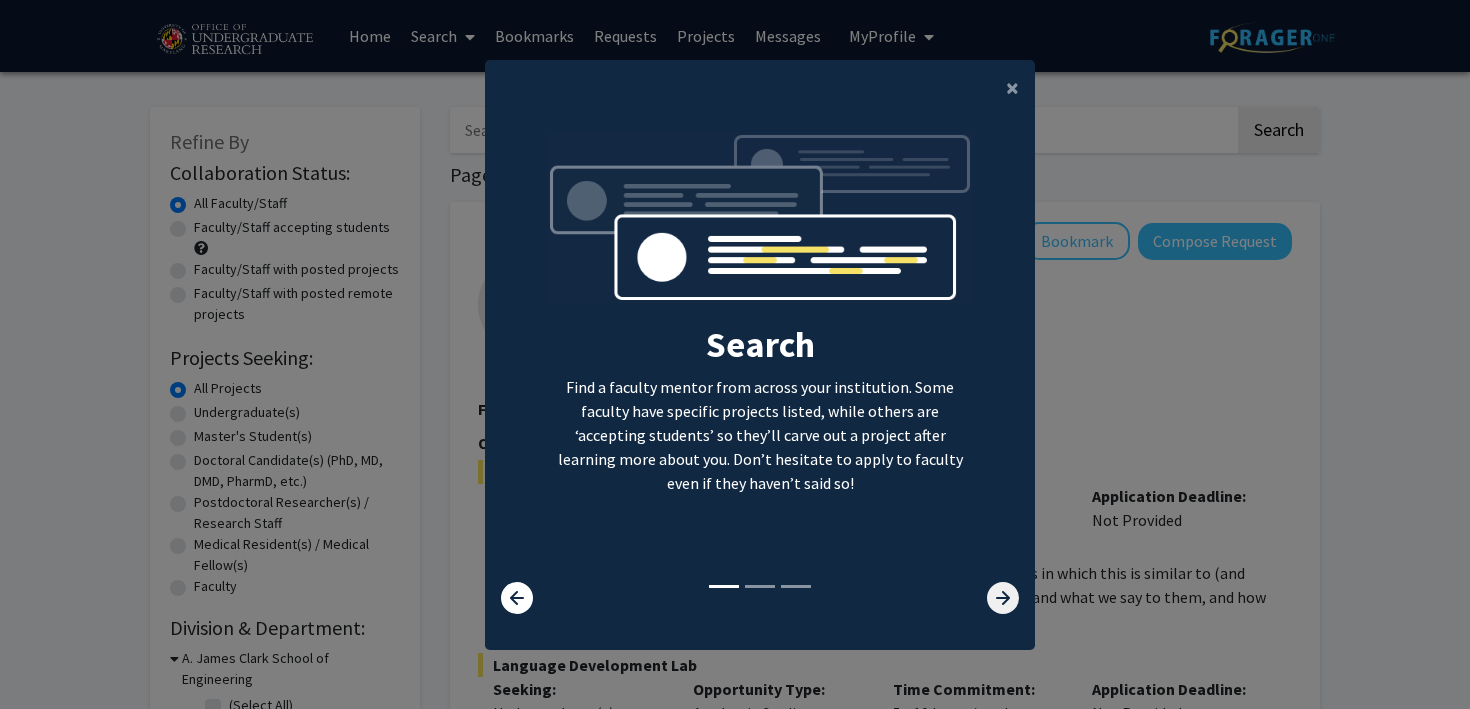 click 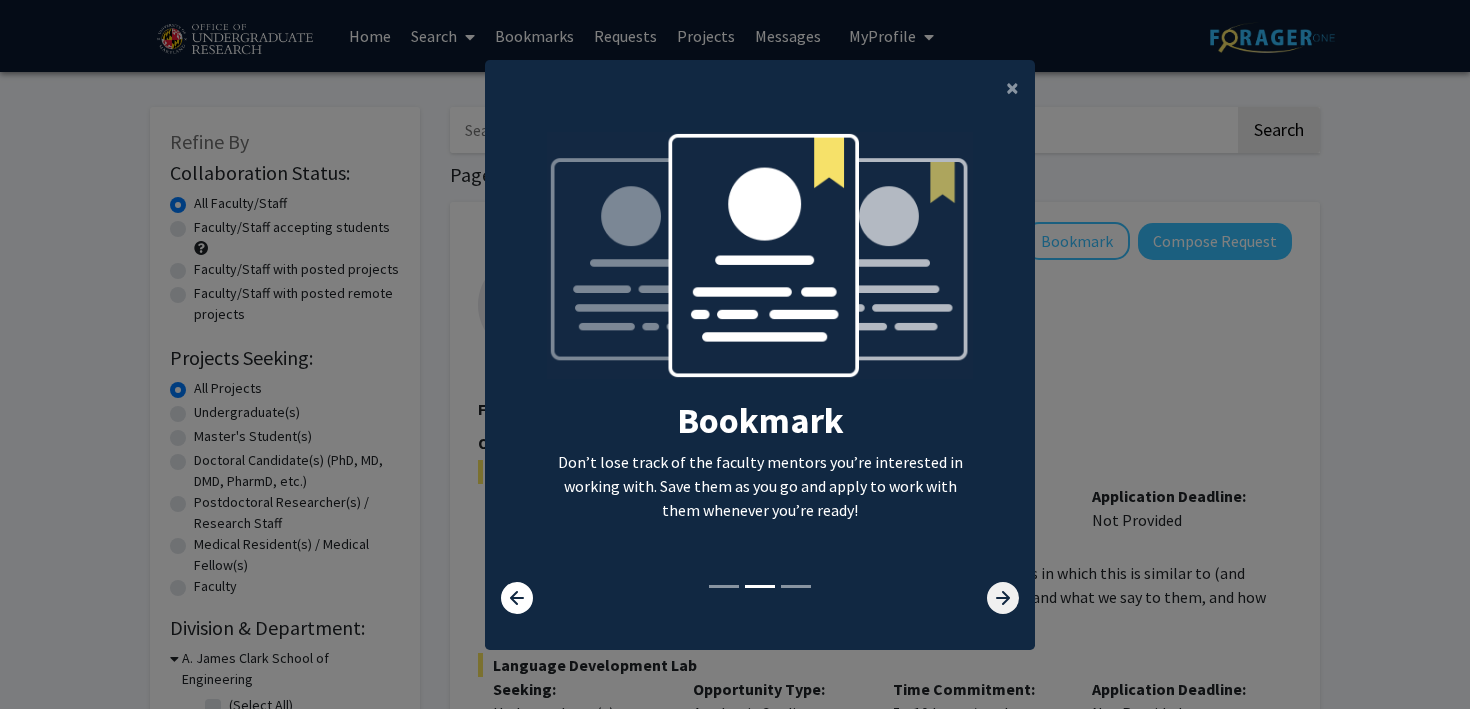 click 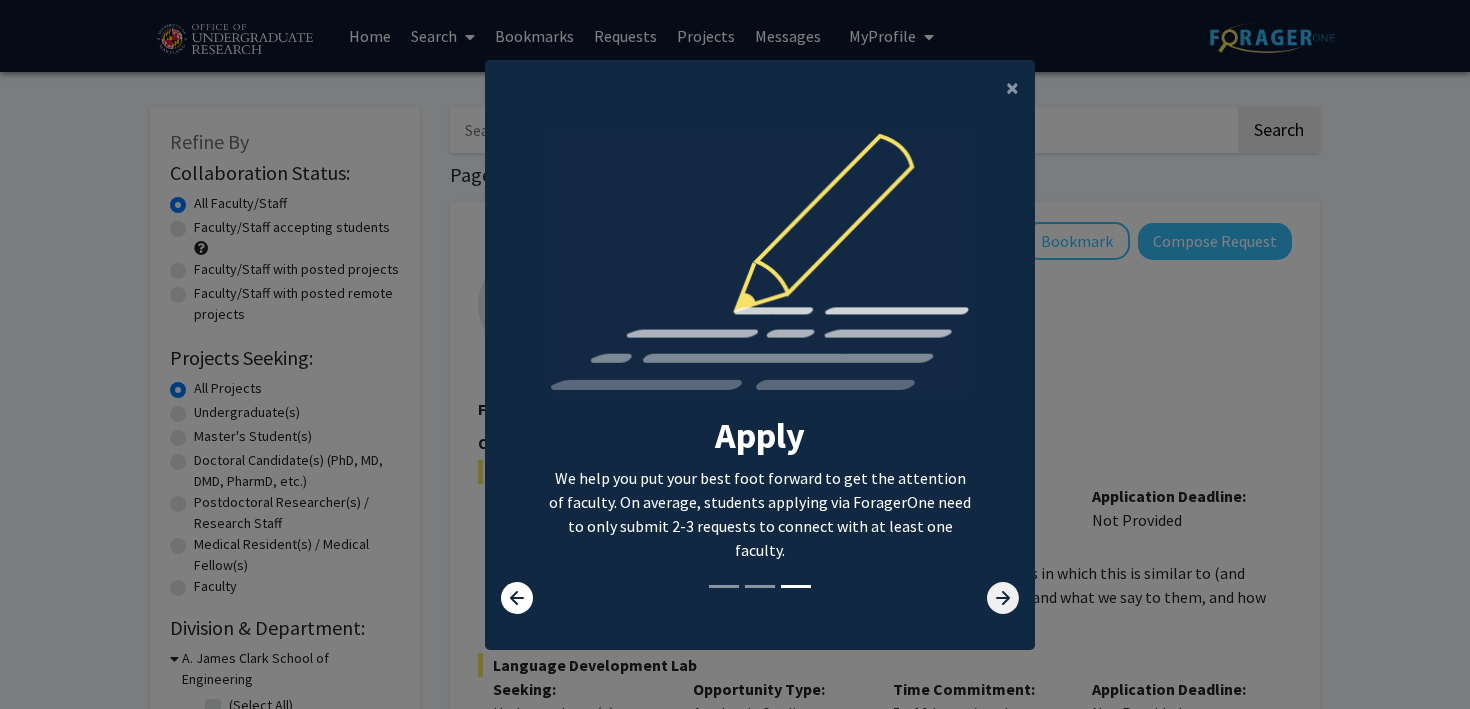 click 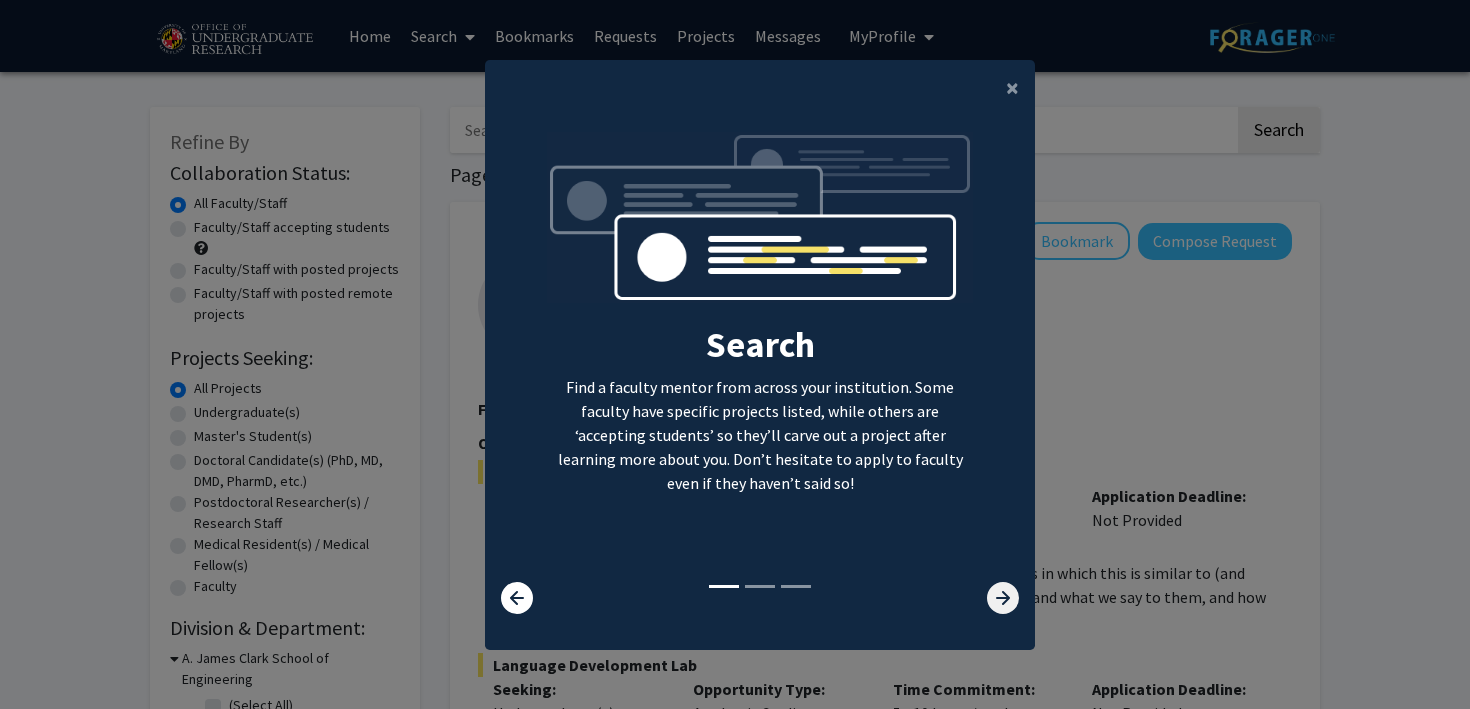 click 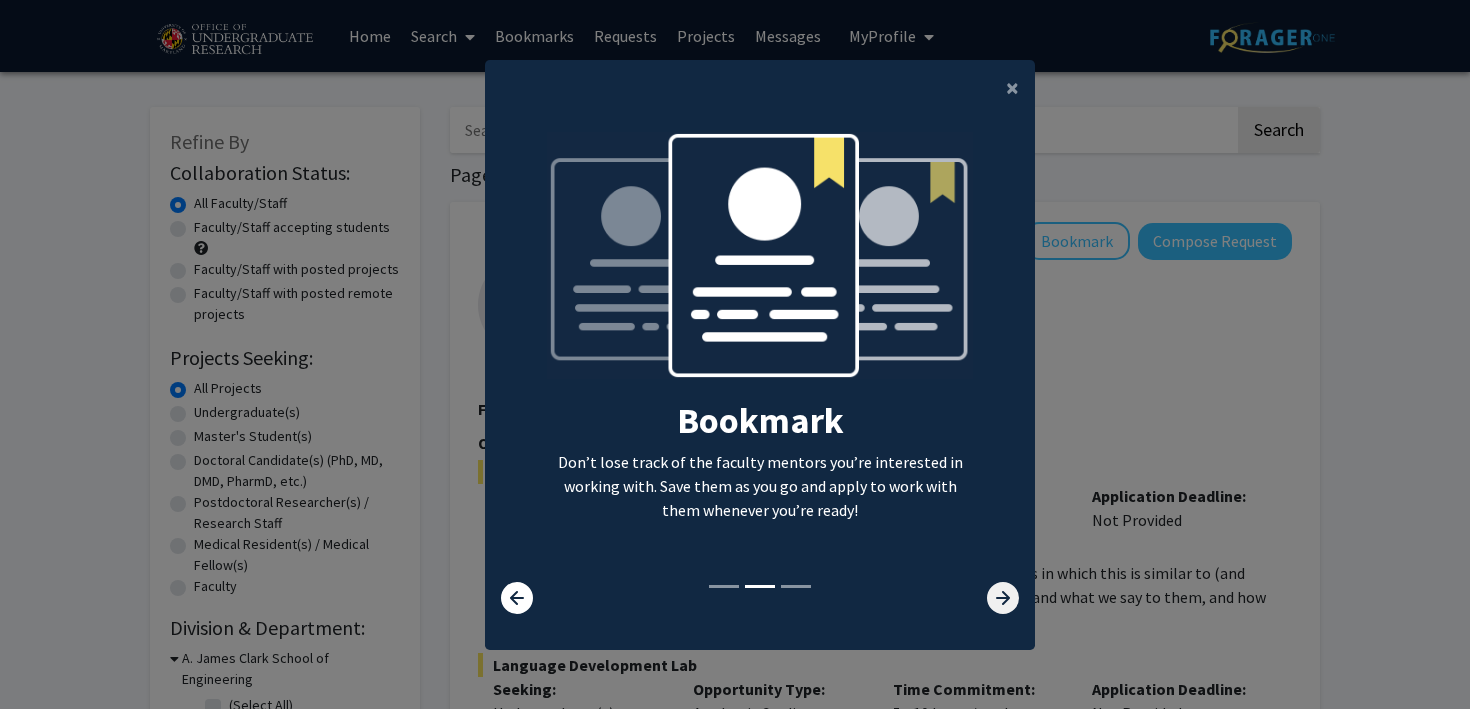 click 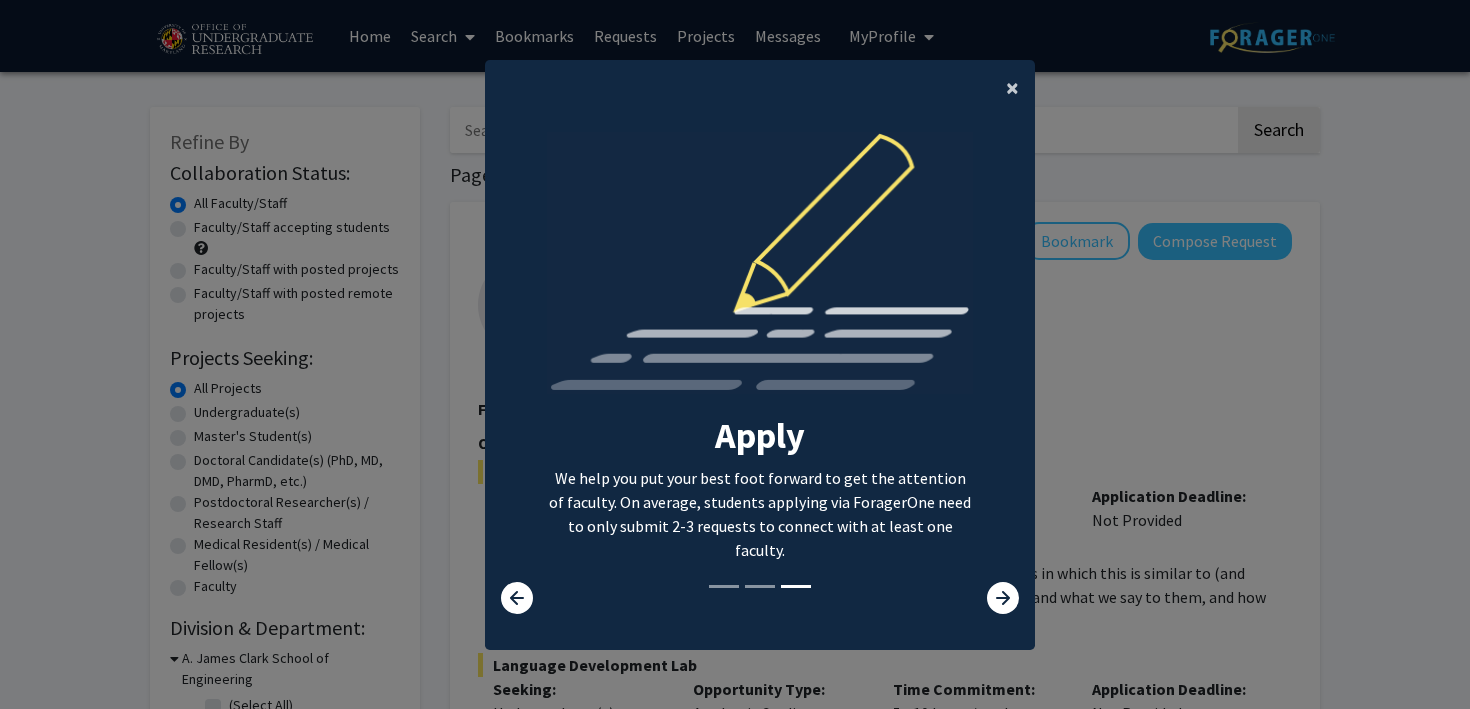 click on "×" 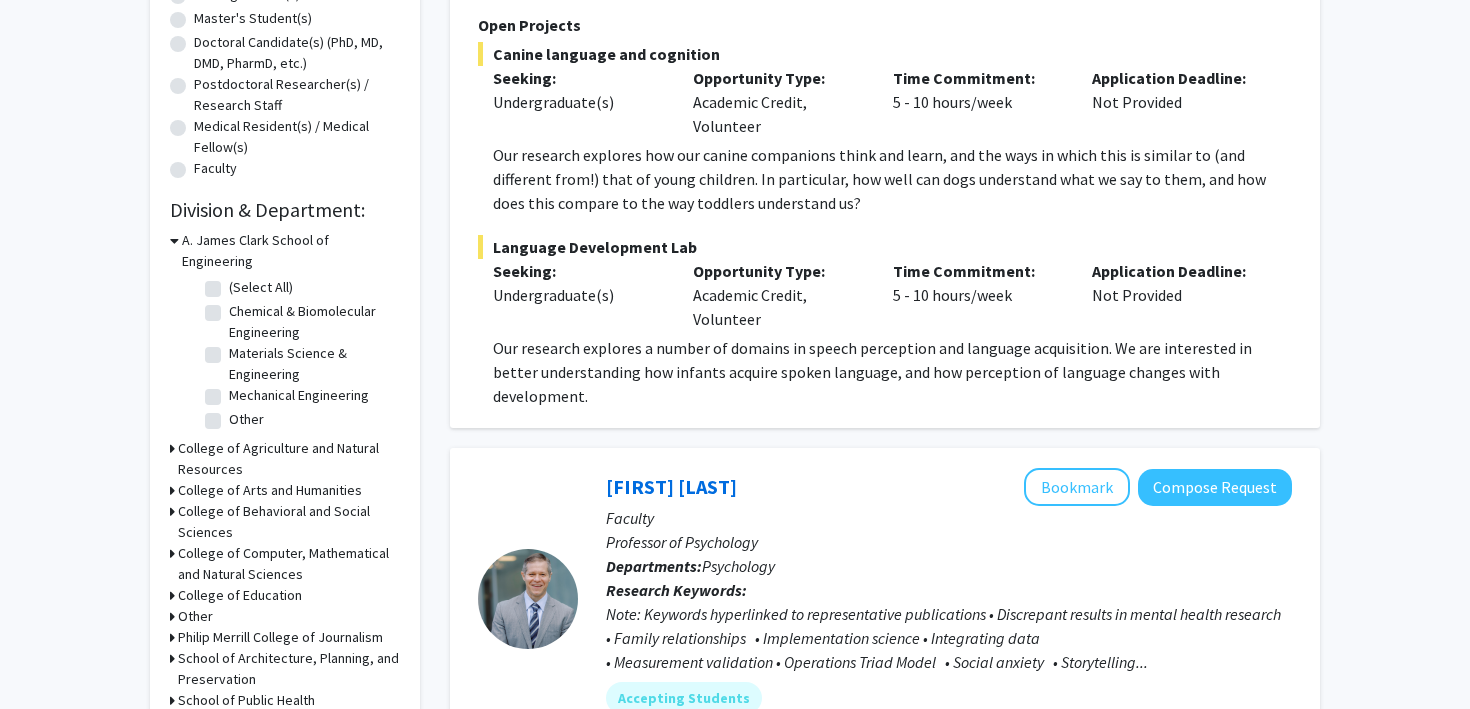 scroll, scrollTop: 421, scrollLeft: 0, axis: vertical 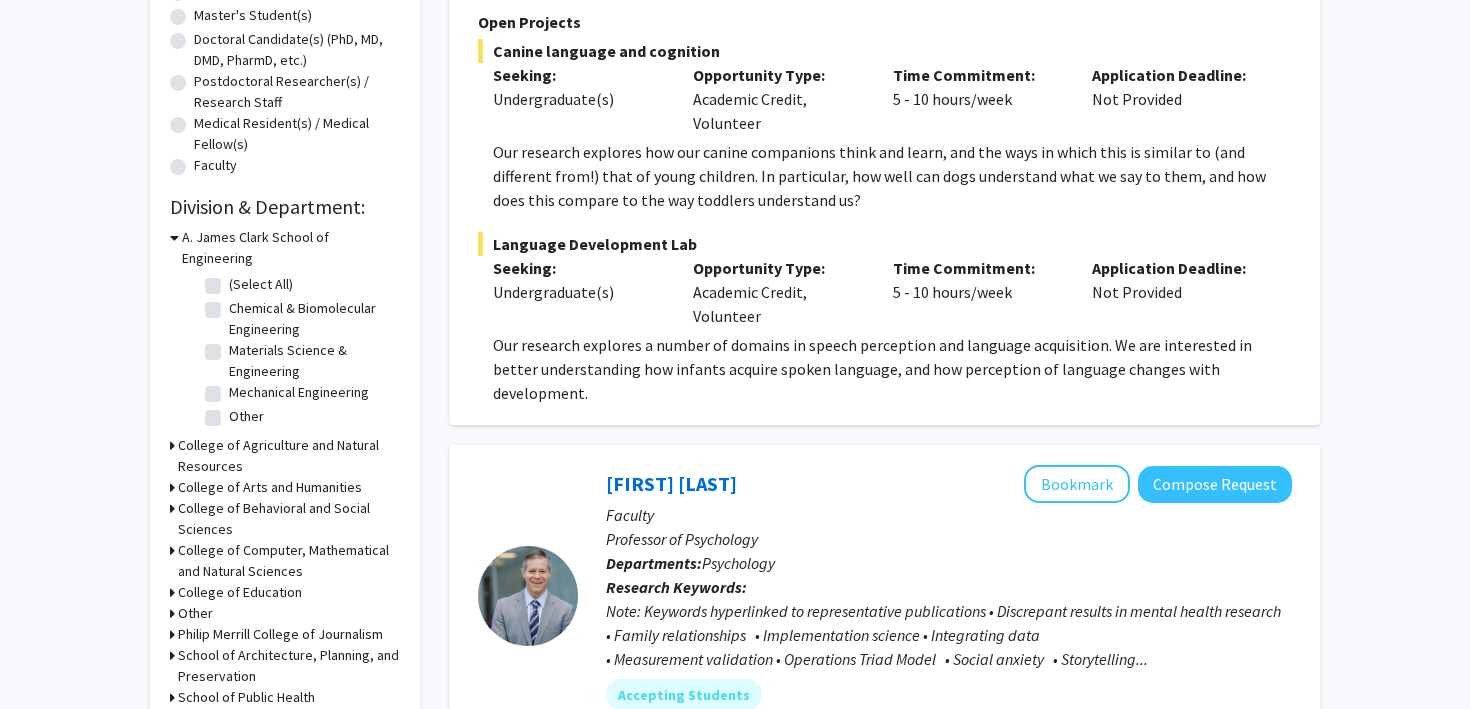 click on "College of Computer, Mathematical and Natural Sciences" at bounding box center (289, 561) 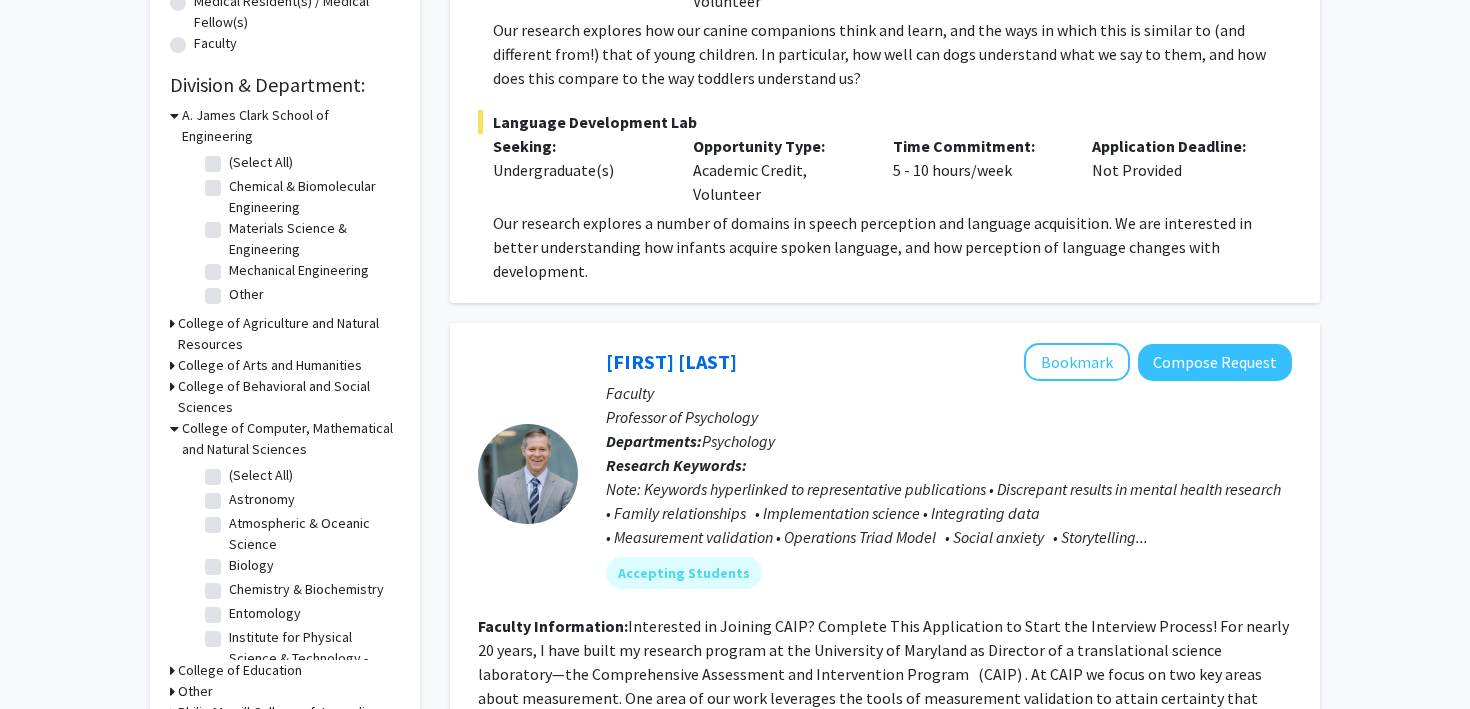 scroll, scrollTop: 555, scrollLeft: 0, axis: vertical 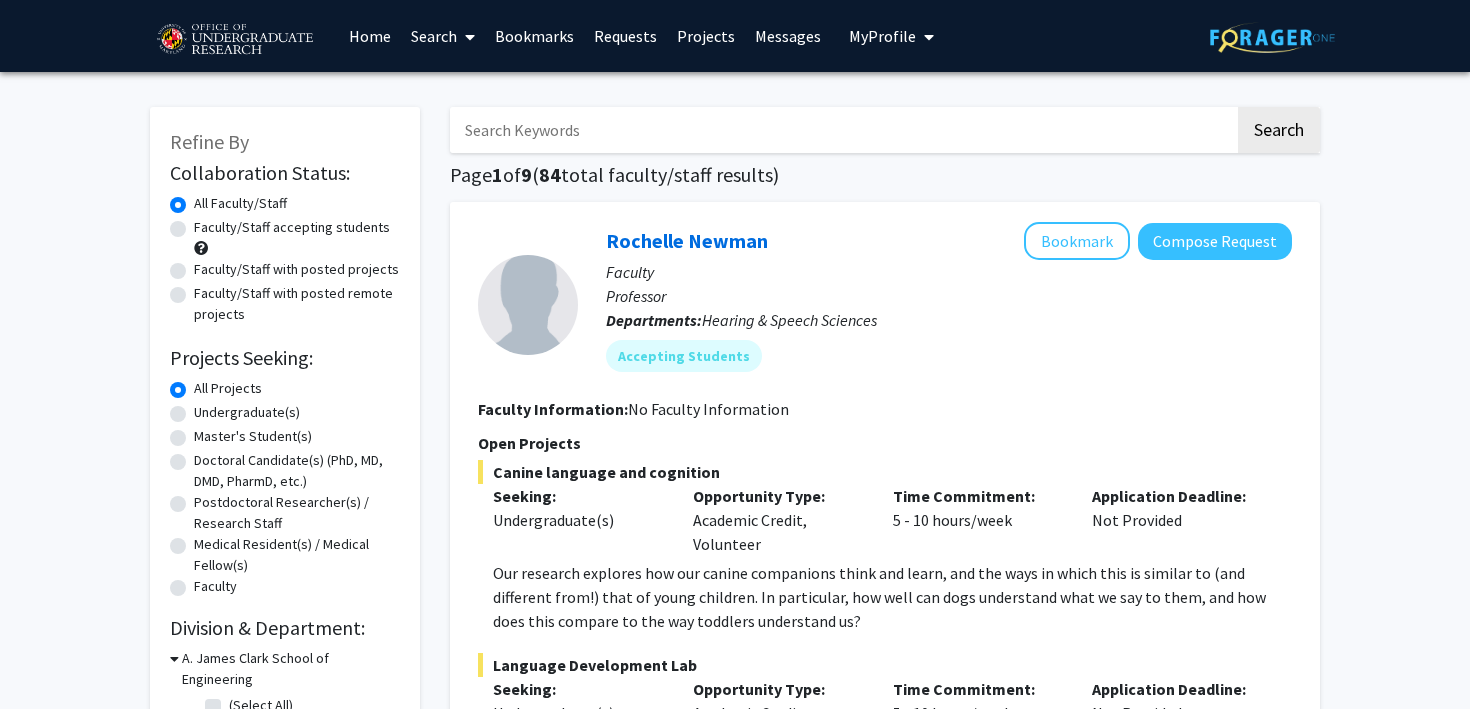 click at bounding box center [842, 130] 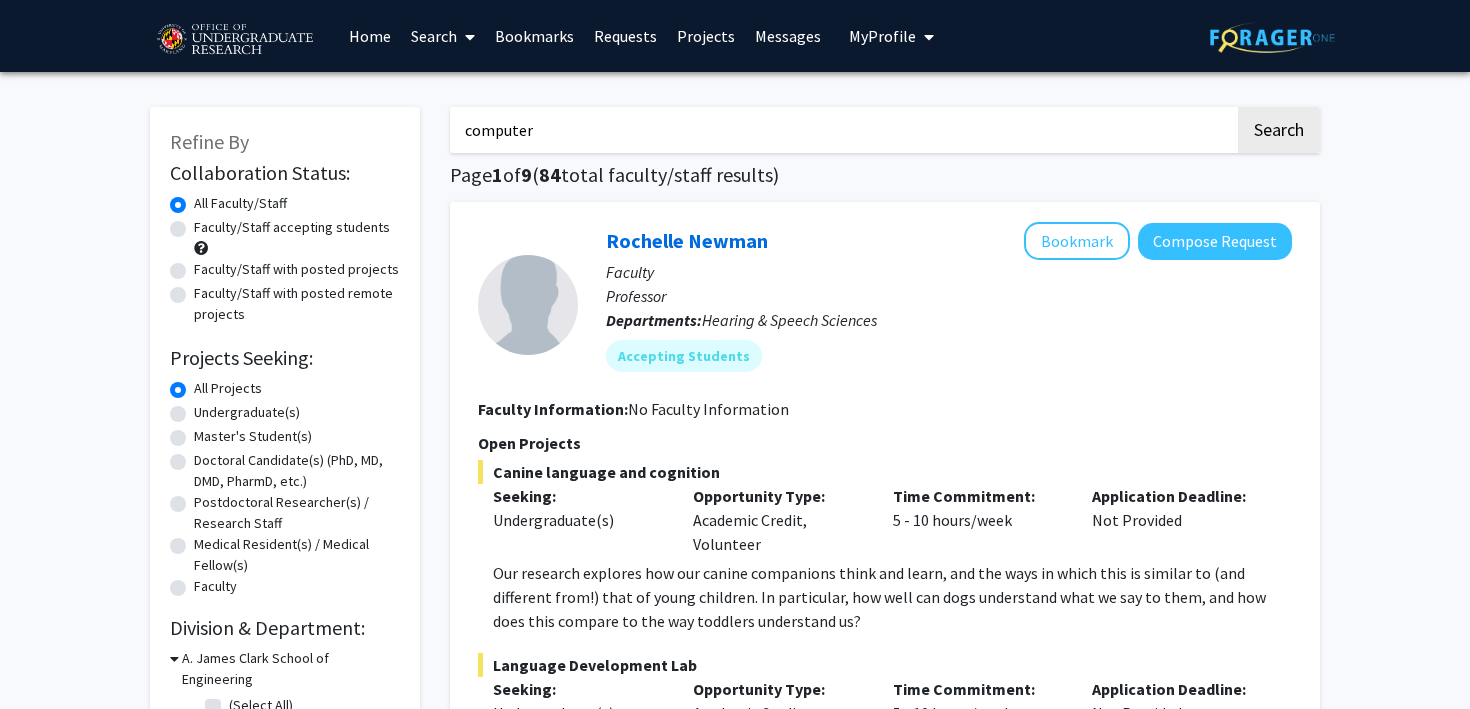 type on "computer" 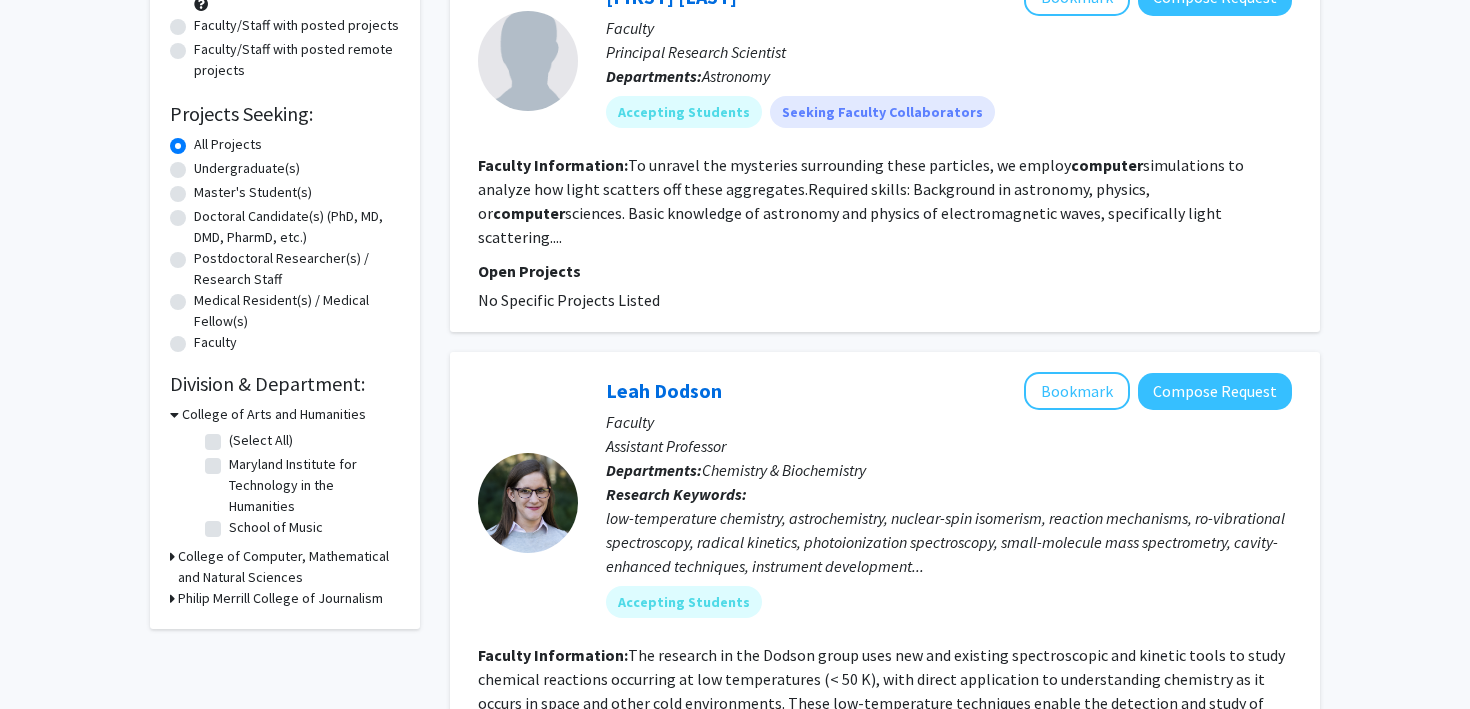 scroll, scrollTop: 246, scrollLeft: 0, axis: vertical 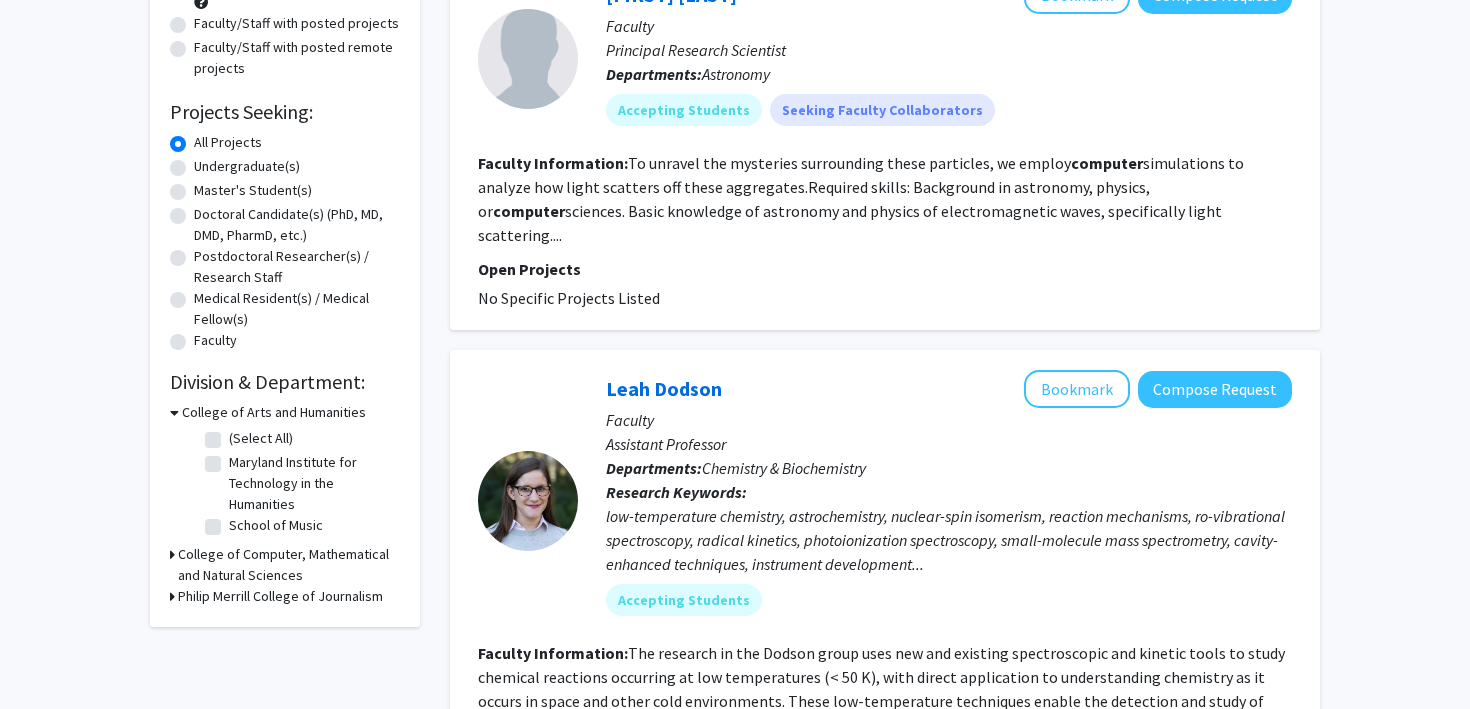click on "College of Arts and Humanities" at bounding box center [274, 412] 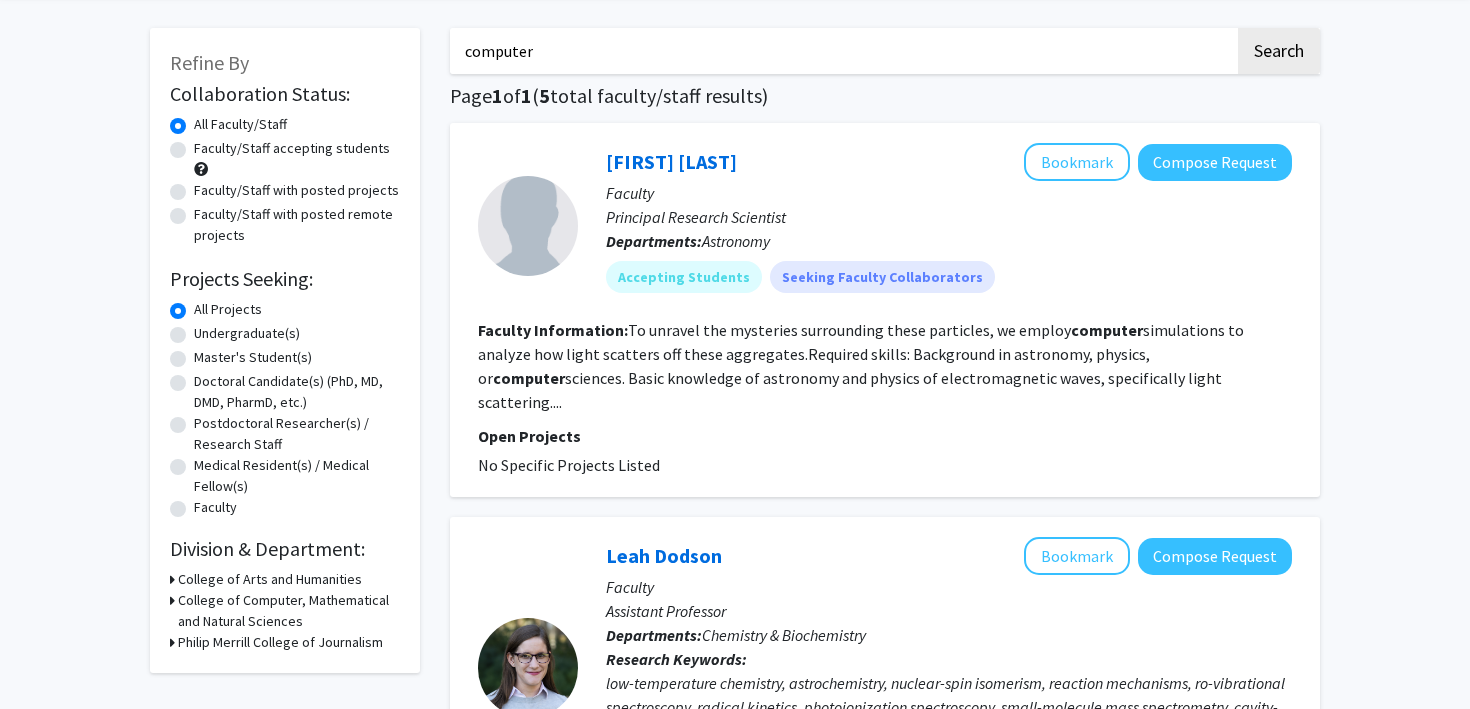 scroll, scrollTop: 84, scrollLeft: 0, axis: vertical 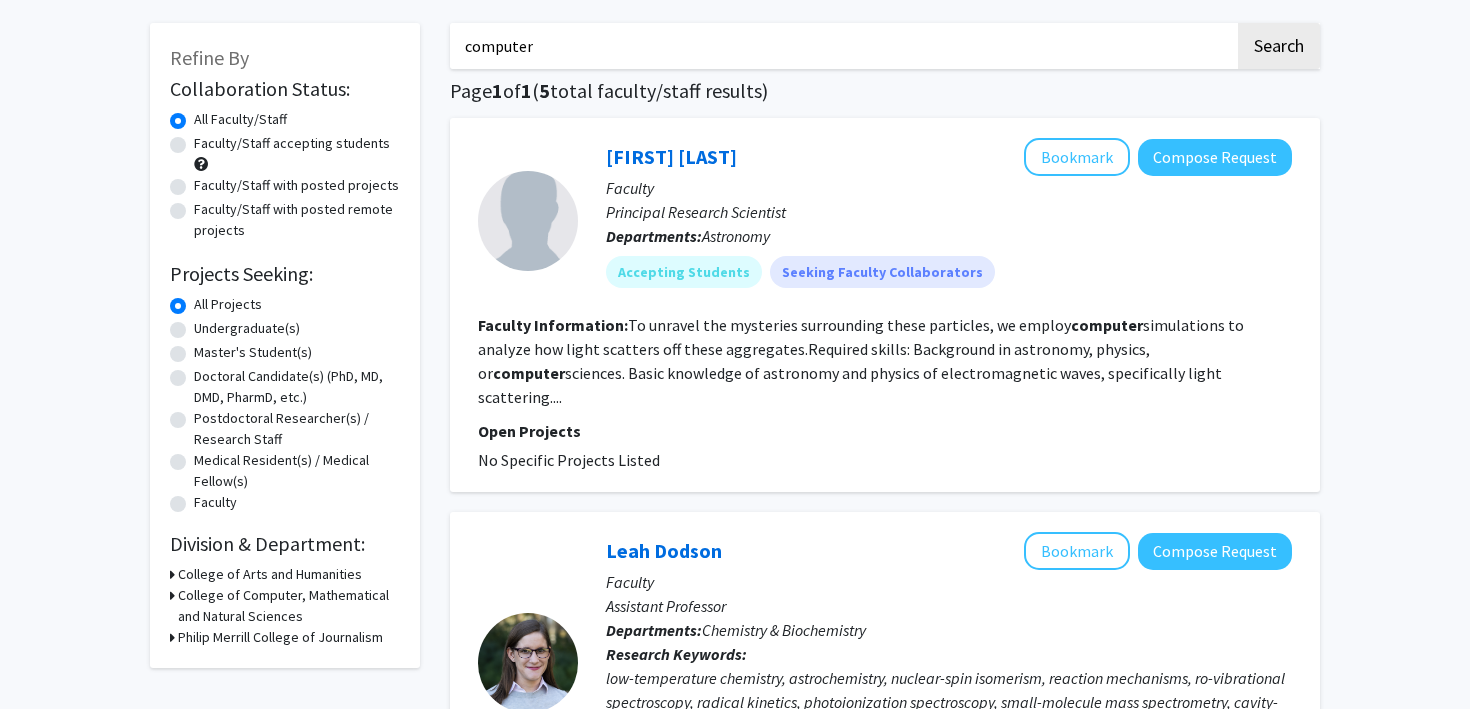drag, startPoint x: 540, startPoint y: 42, endPoint x: 340, endPoint y: 41, distance: 200.0025 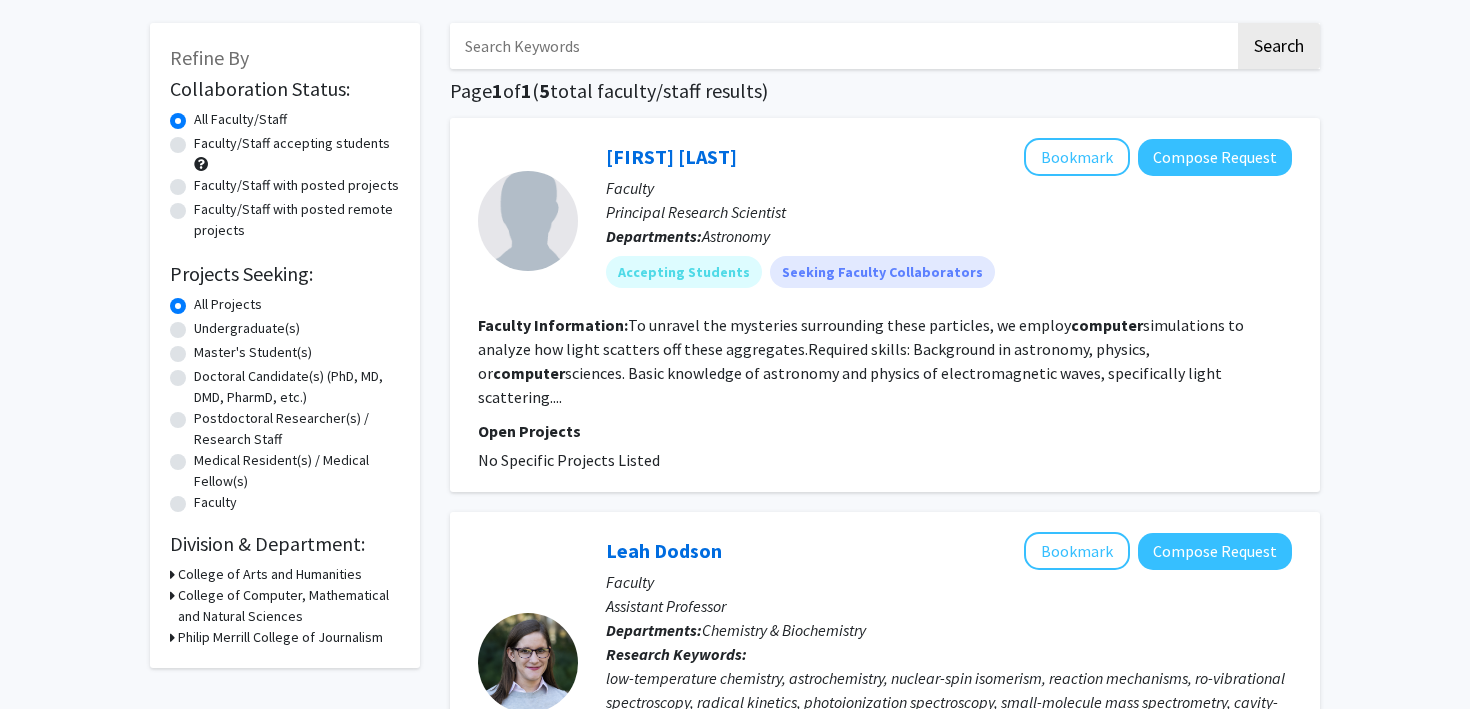 type 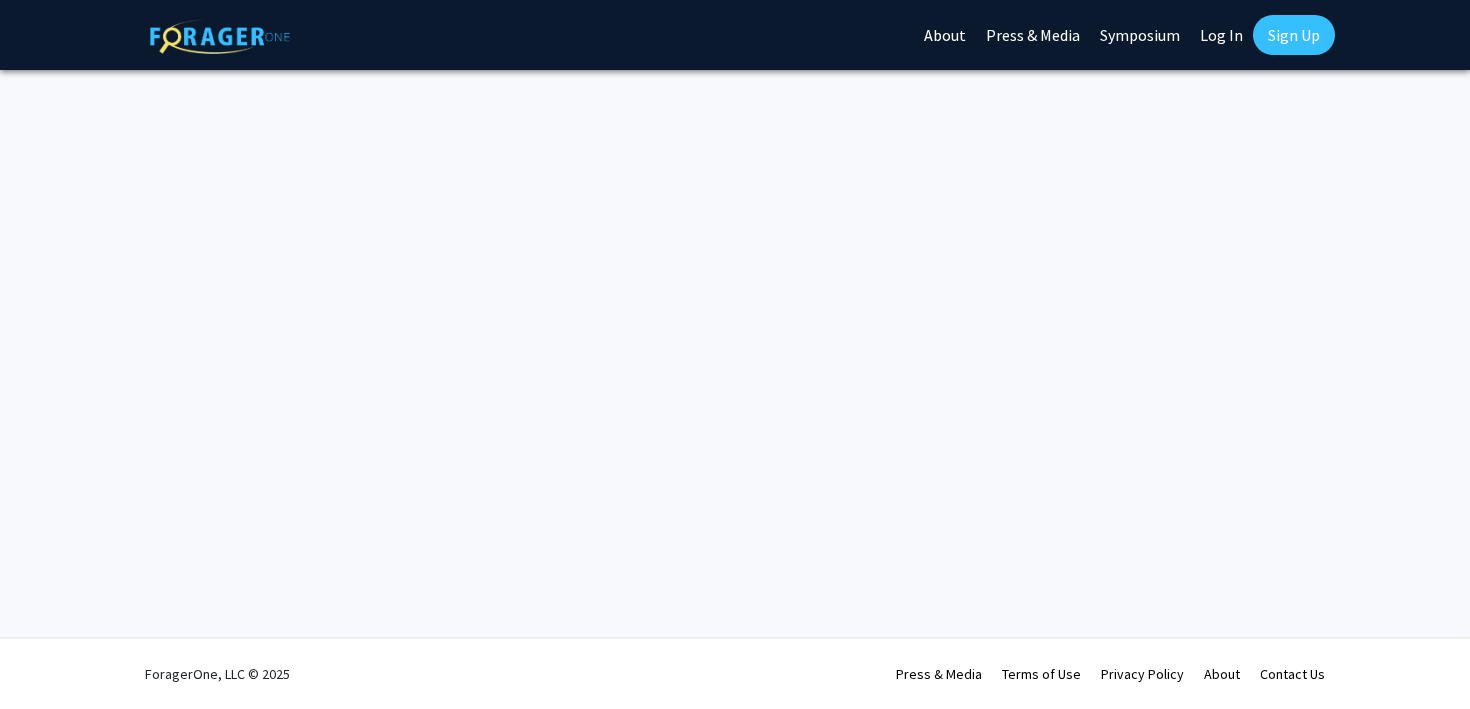scroll, scrollTop: 0, scrollLeft: 0, axis: both 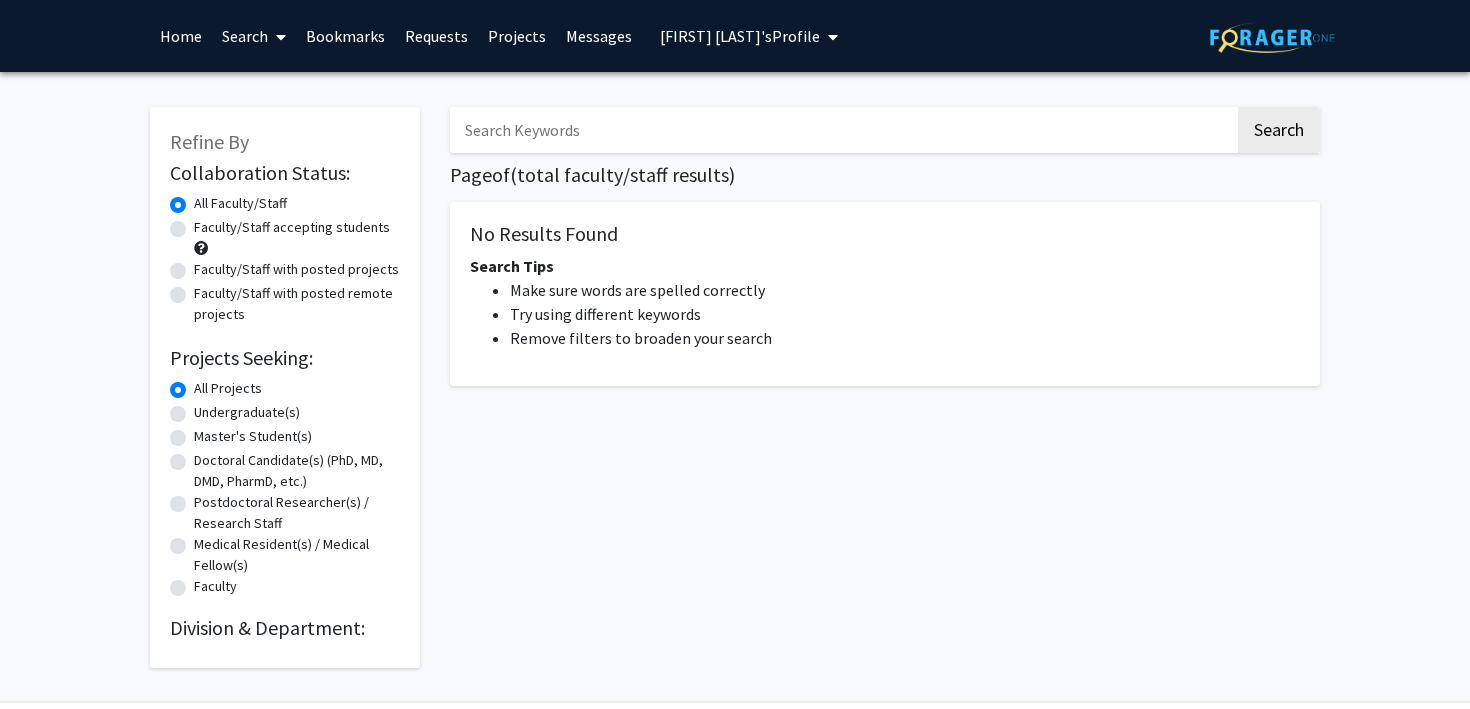 type on "computer" 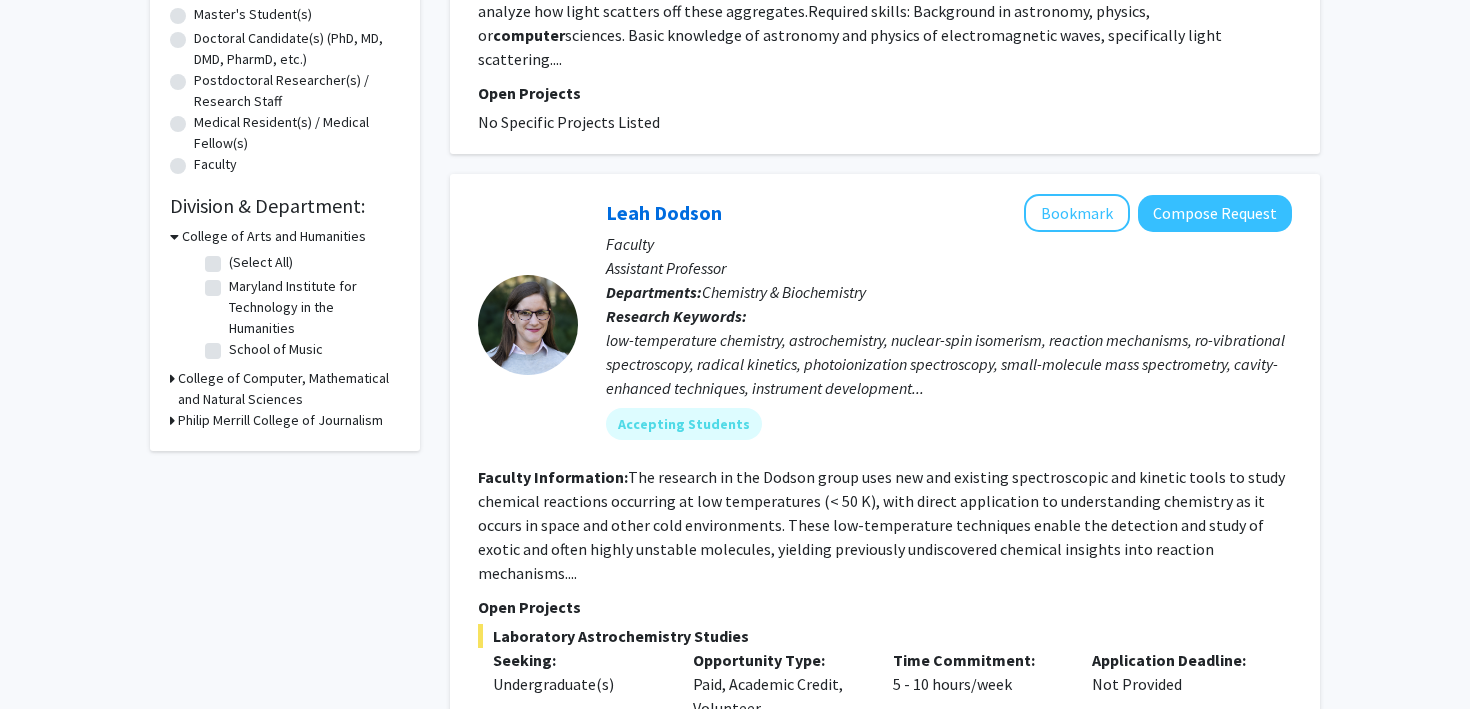 scroll, scrollTop: 424, scrollLeft: 0, axis: vertical 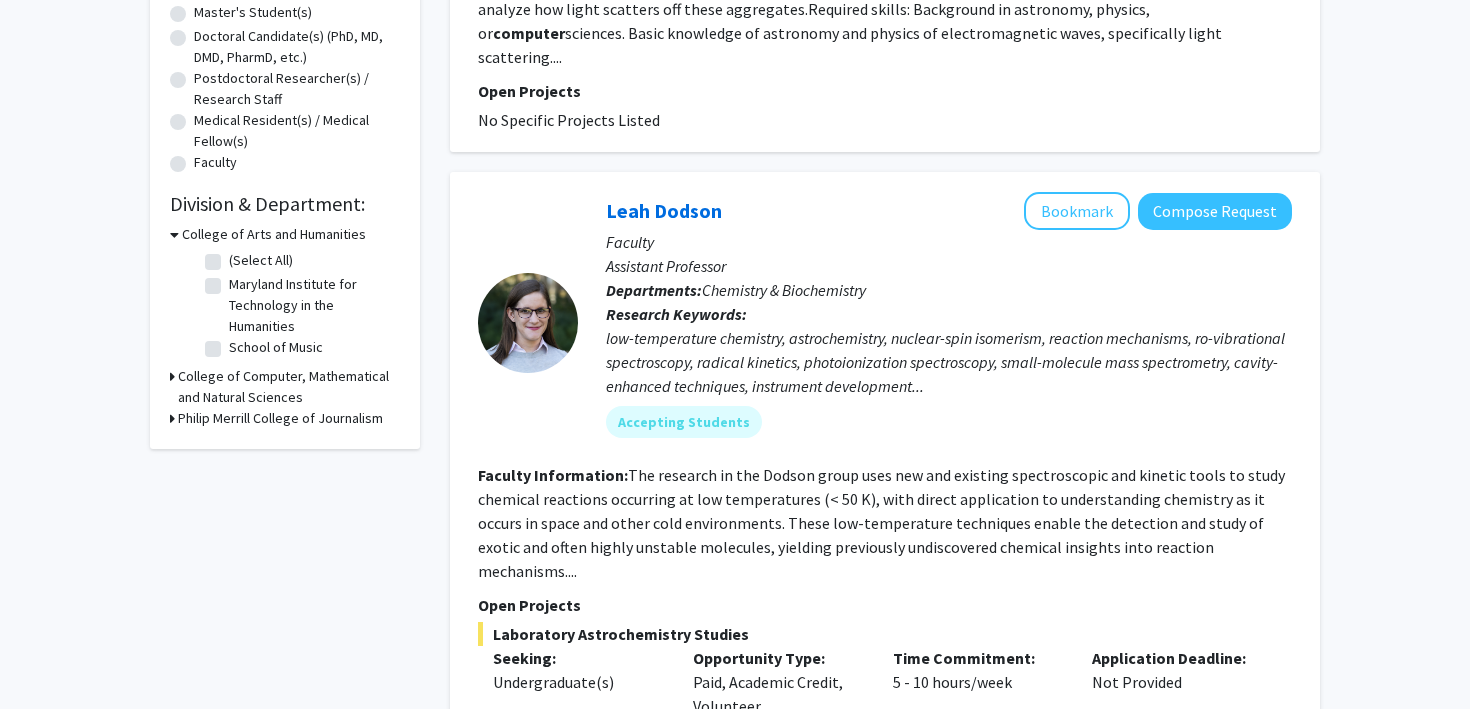 click on "College of Computer, Mathematical and Natural Sciences" at bounding box center [289, 387] 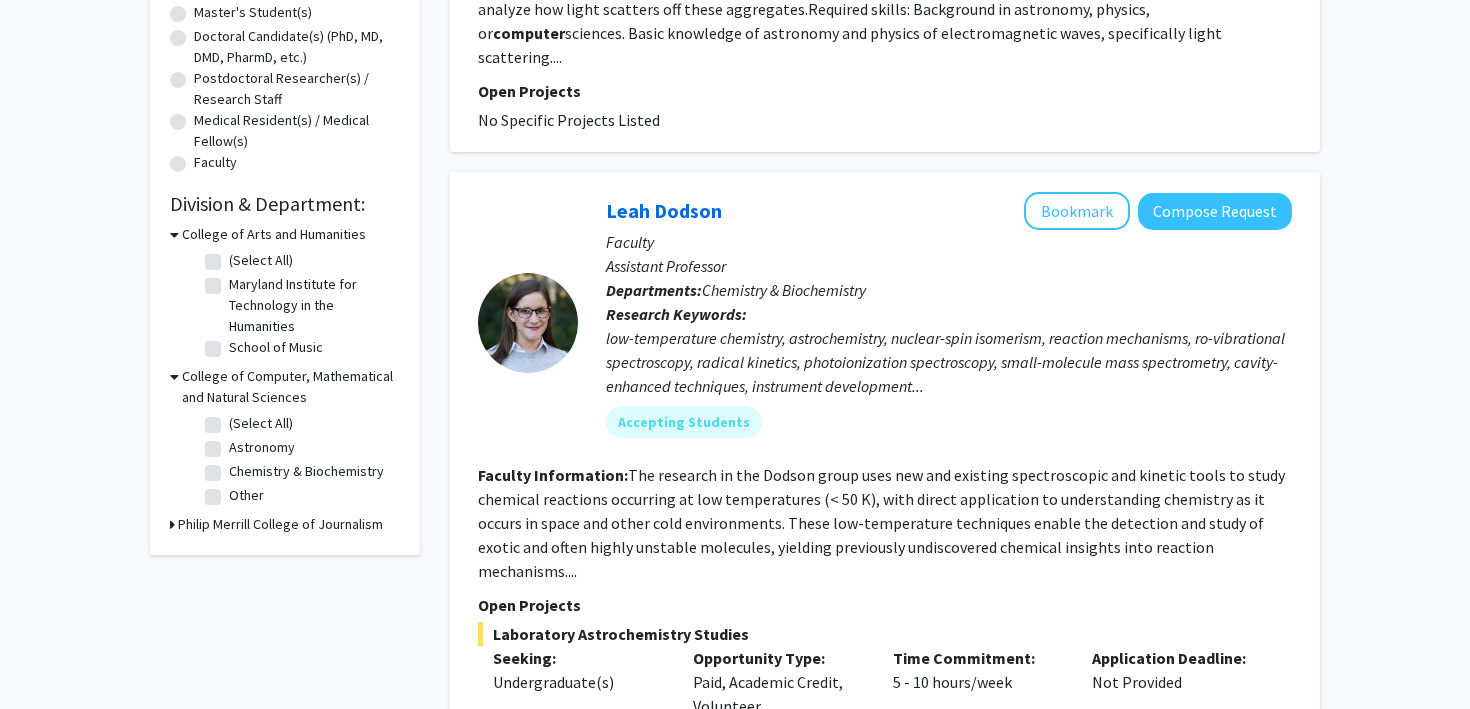 click on "College of Computer, Mathematical and Natural Sciences" at bounding box center (291, 387) 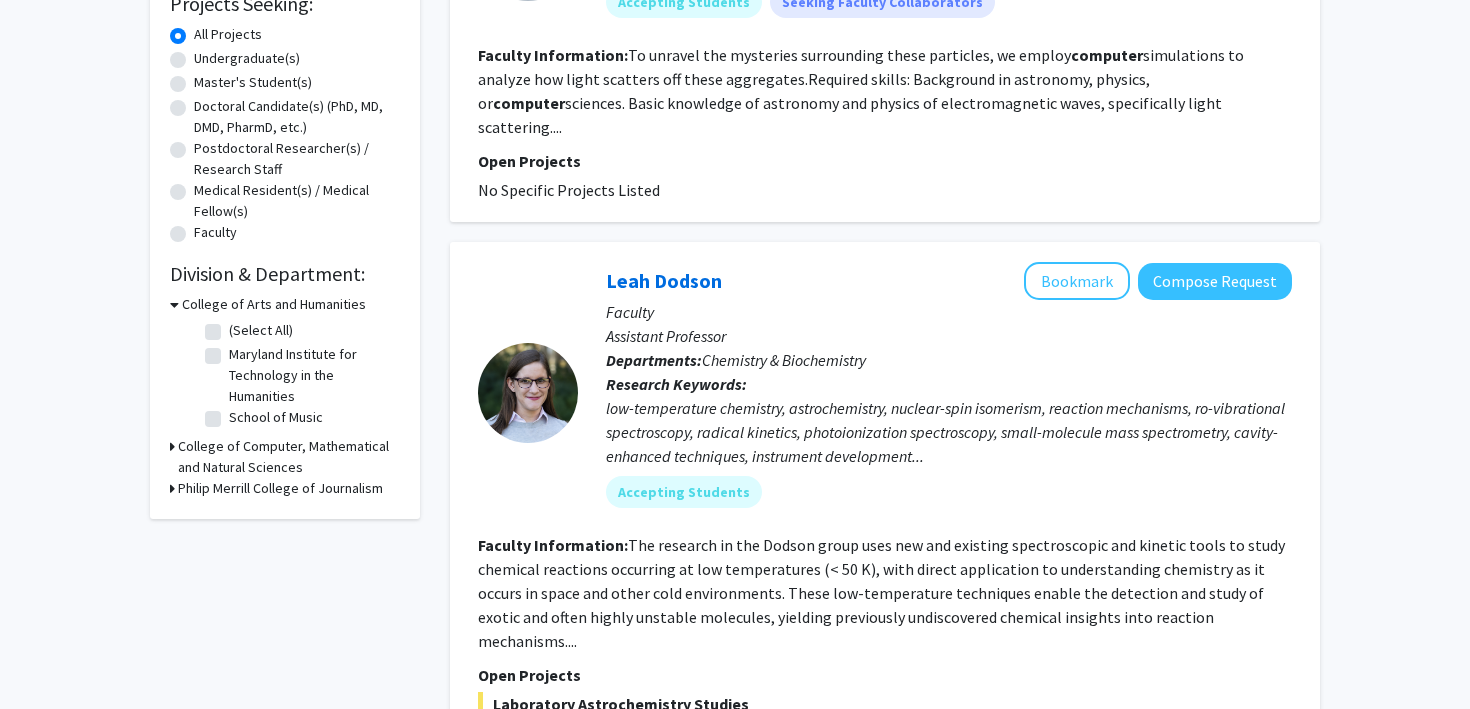 scroll, scrollTop: 357, scrollLeft: 0, axis: vertical 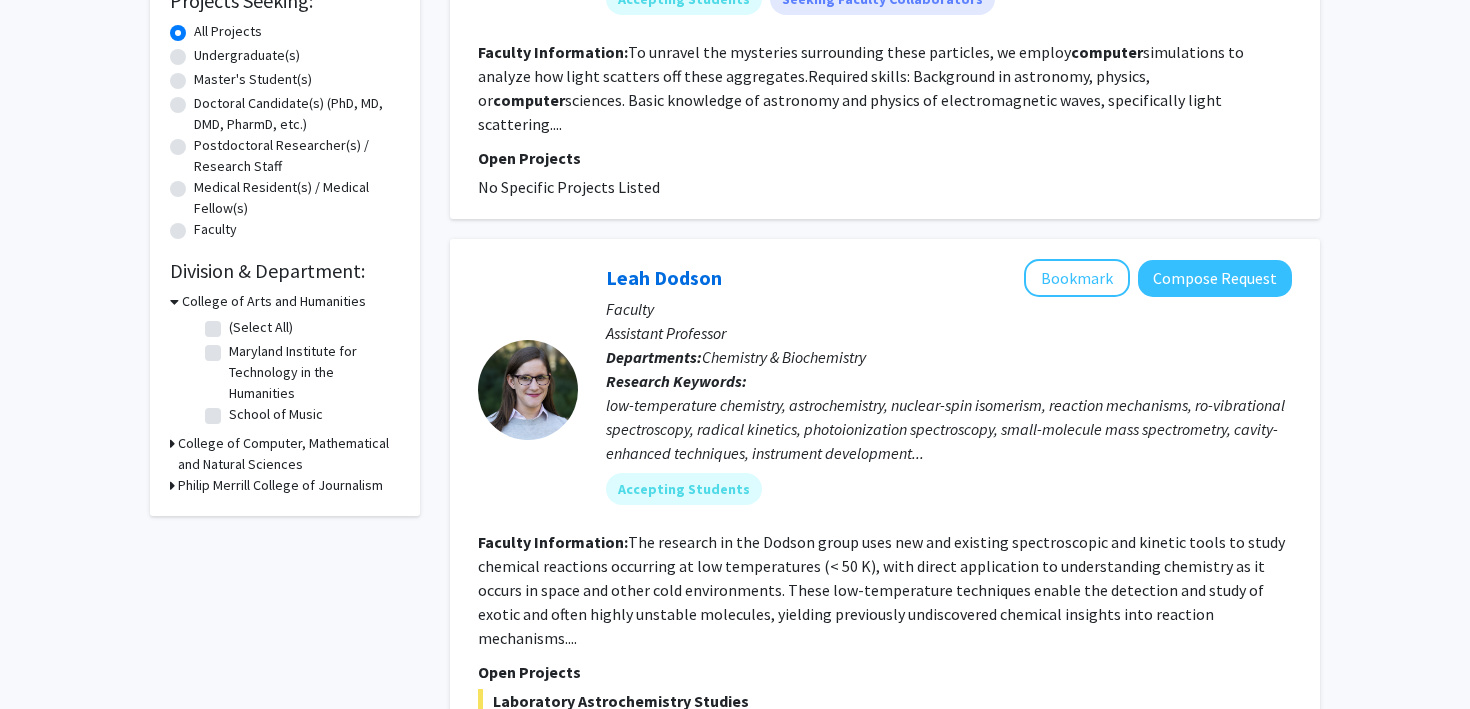 click on "College of Arts and Humanities" at bounding box center [274, 301] 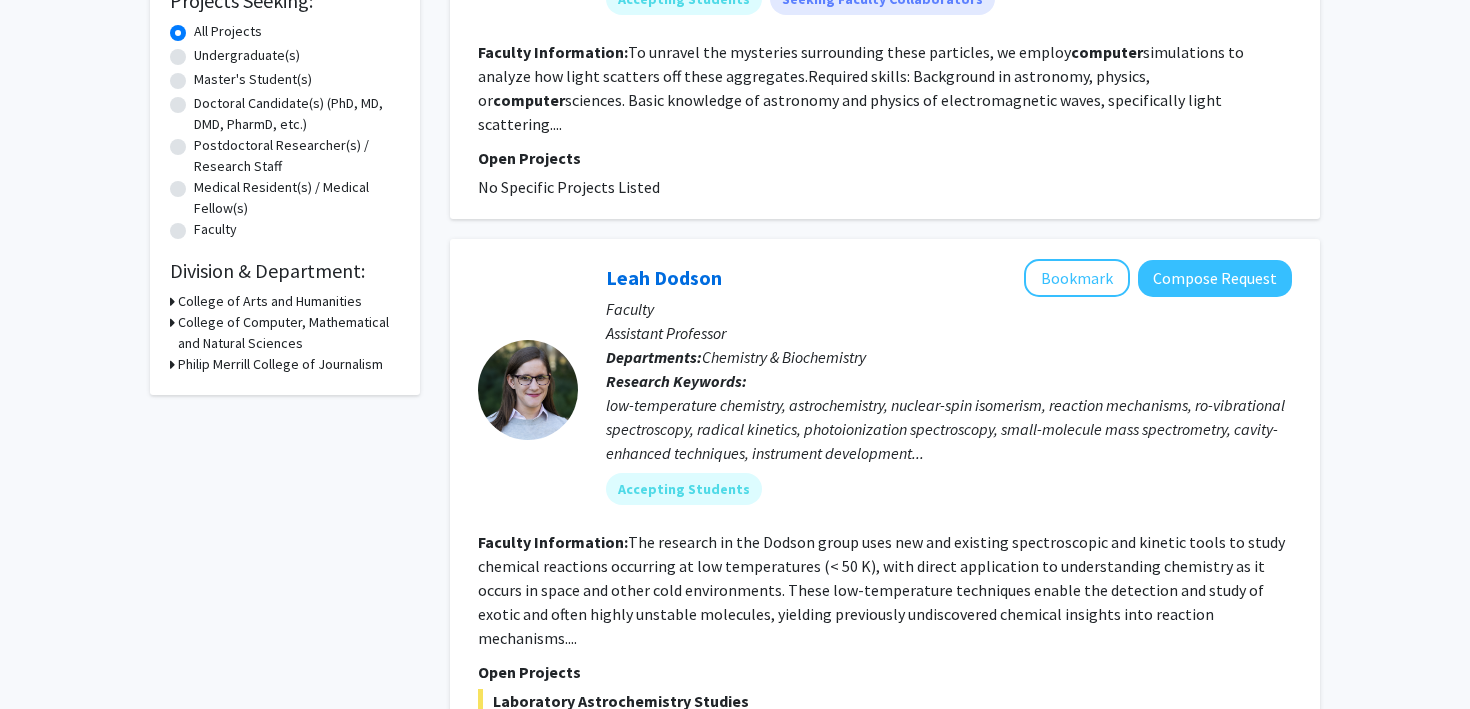 click on "Refine By Collaboration Status: Collaboration Status All Faculty/Staff Collaboration Status Faculty/Staff accepting students Collaboration Status Faculty/Staff with posted projects Collaboration Status Faculty/Staff with posted remote projects Projects Seeking: Projects Seeking Level All Projects Projects Seeking Level Undergraduate(s) Projects Seeking Level Master's Student(s) Projects Seeking Level Doctoral Candidate(s) (PhD, MD, DMD, PharmD, etc.) Projects Seeking Level Postdoctoral Researcher(s) / Research Staff Projects Seeking Level Medical Resident(s) / Medical Fellow(s) Projects Seeking Level Faculty Division & Department: College of Arts and Humanities College of Computer, Mathematical and Natural Sciences Philip Merrill College of Journalism" 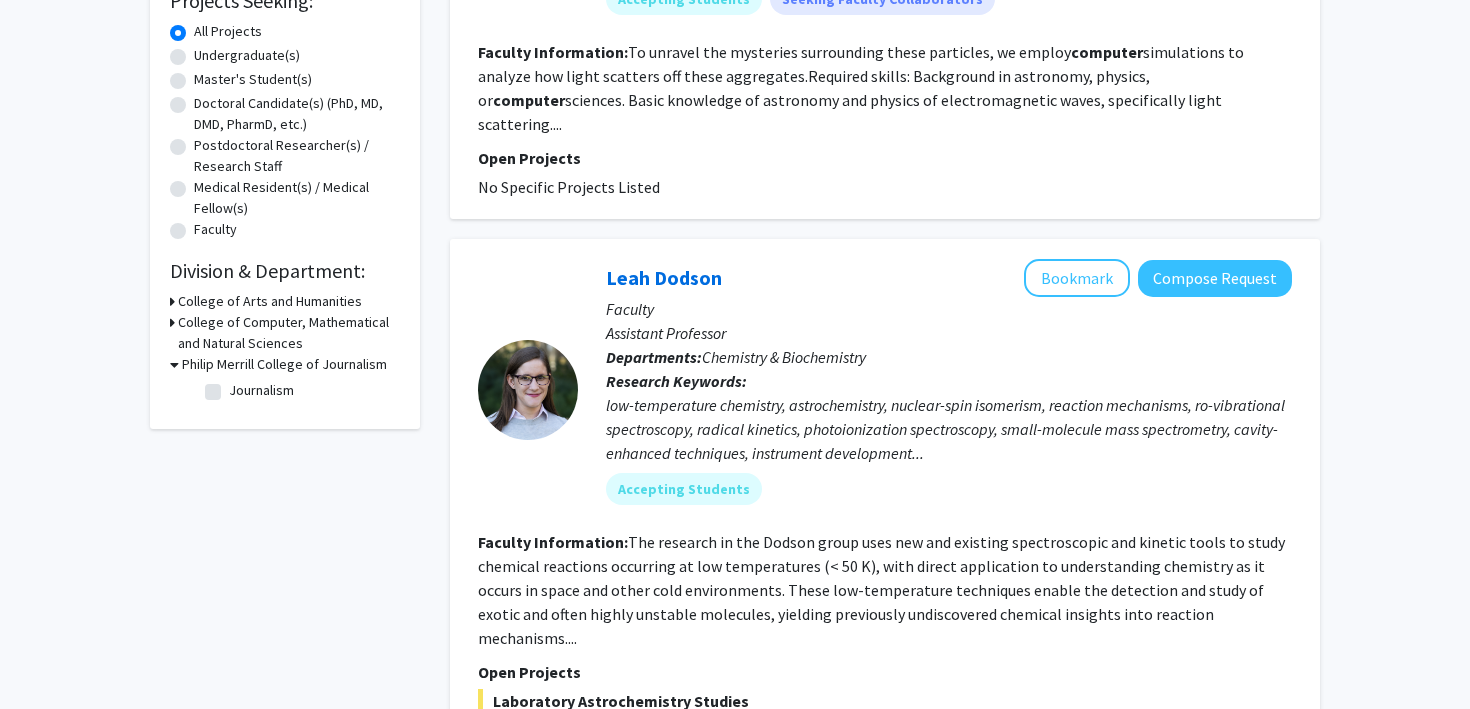 click on "College of Computer, Mathematical and Natural Sciences" at bounding box center (289, 333) 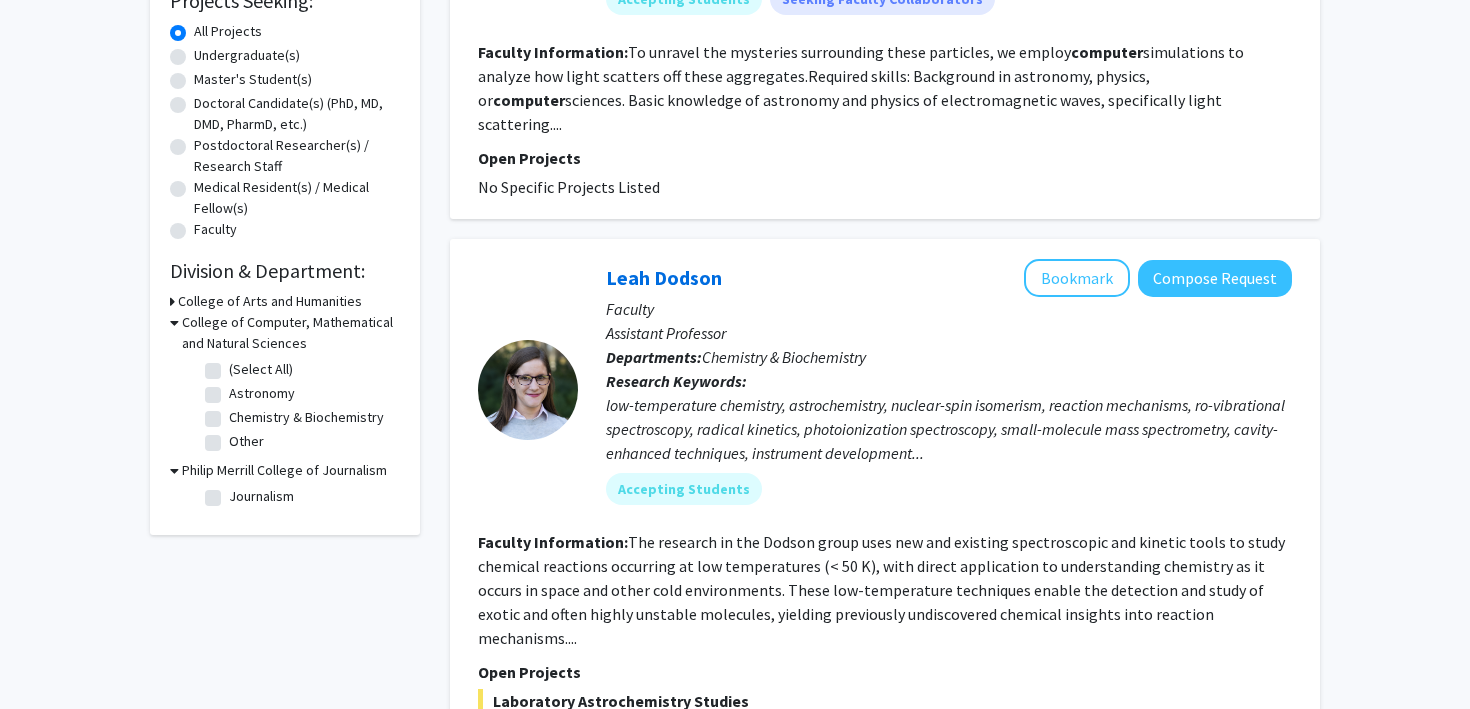 click on "Other" 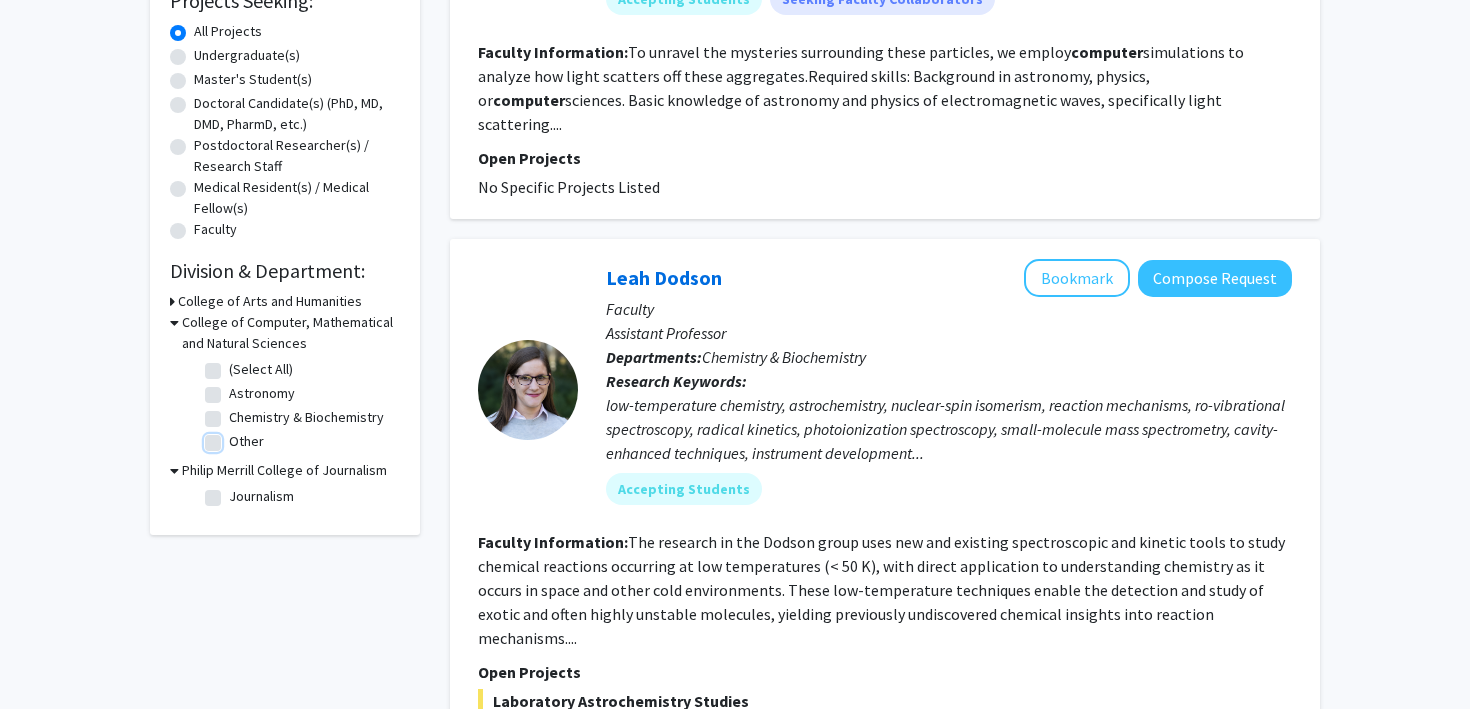 click on "Other" at bounding box center [235, 437] 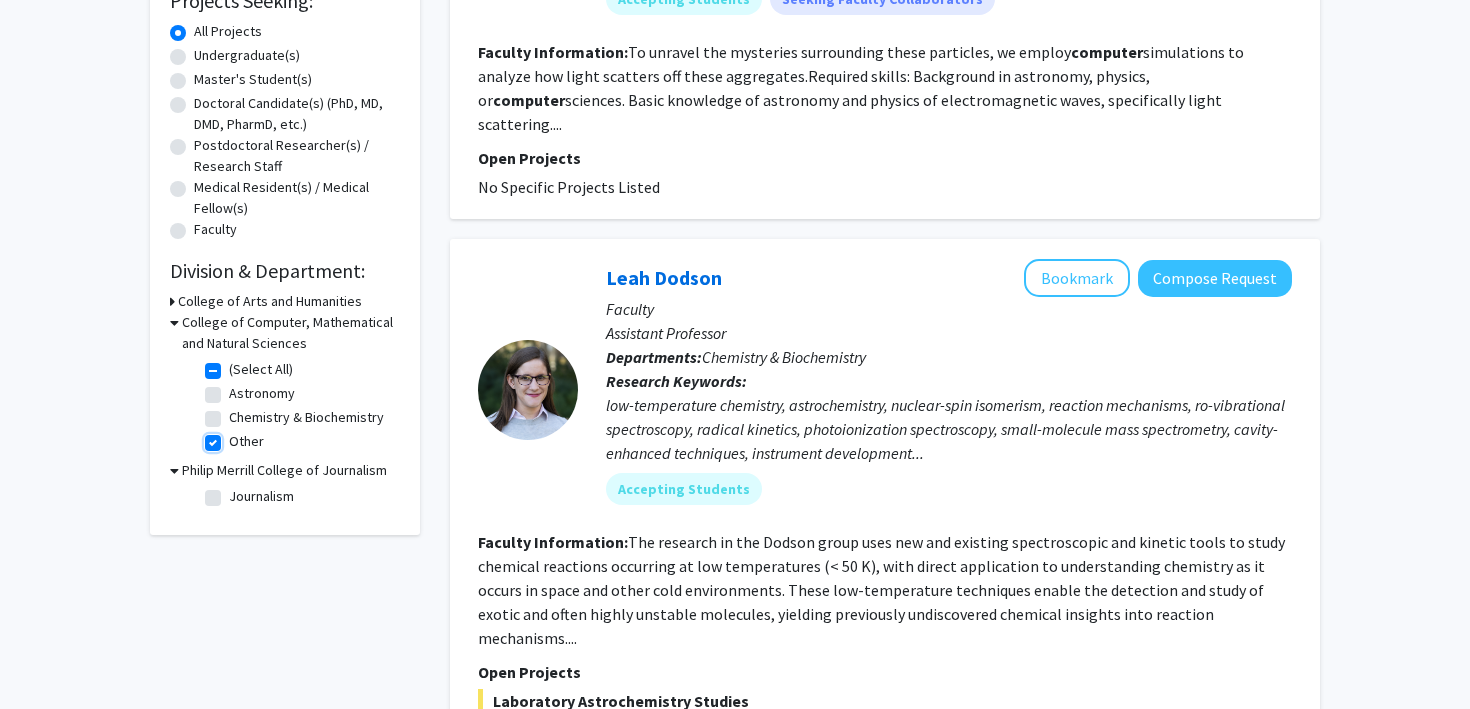 checkbox on "true" 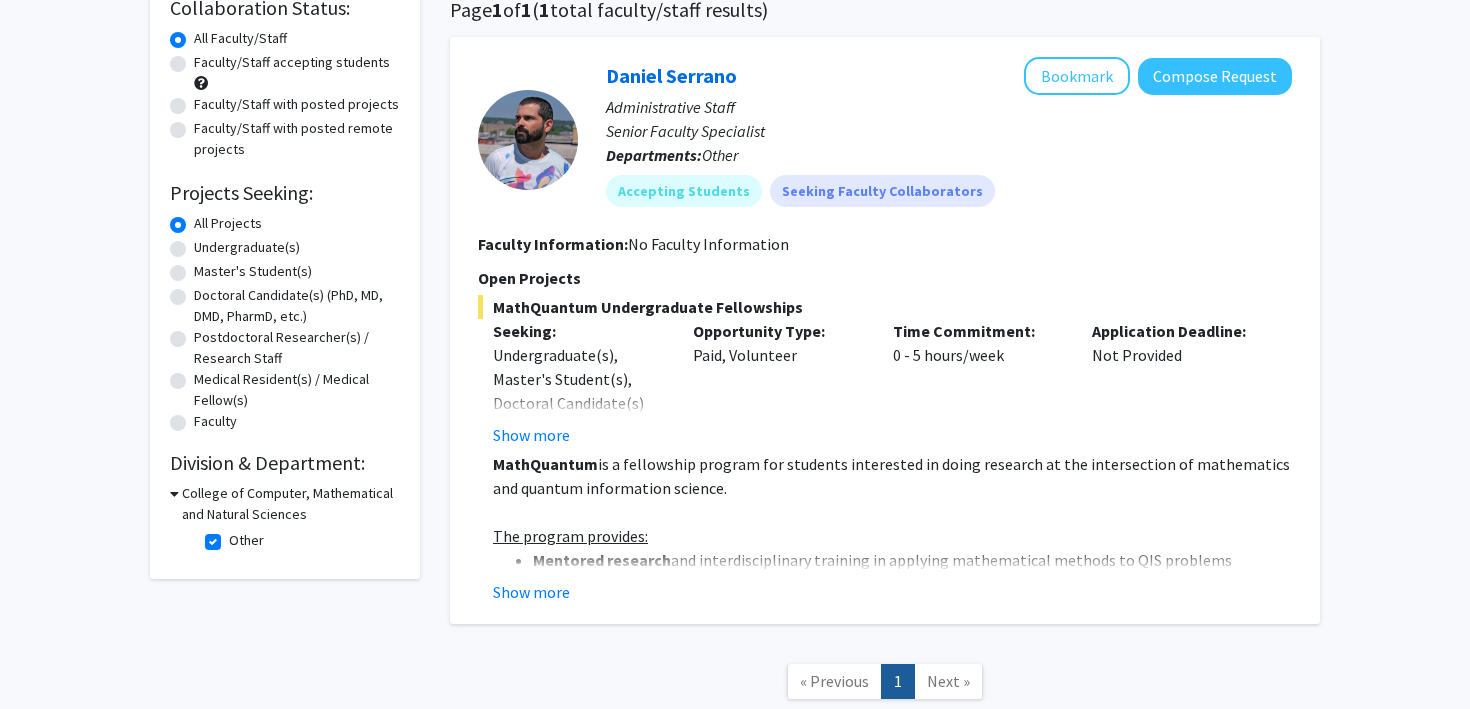scroll, scrollTop: 0, scrollLeft: 0, axis: both 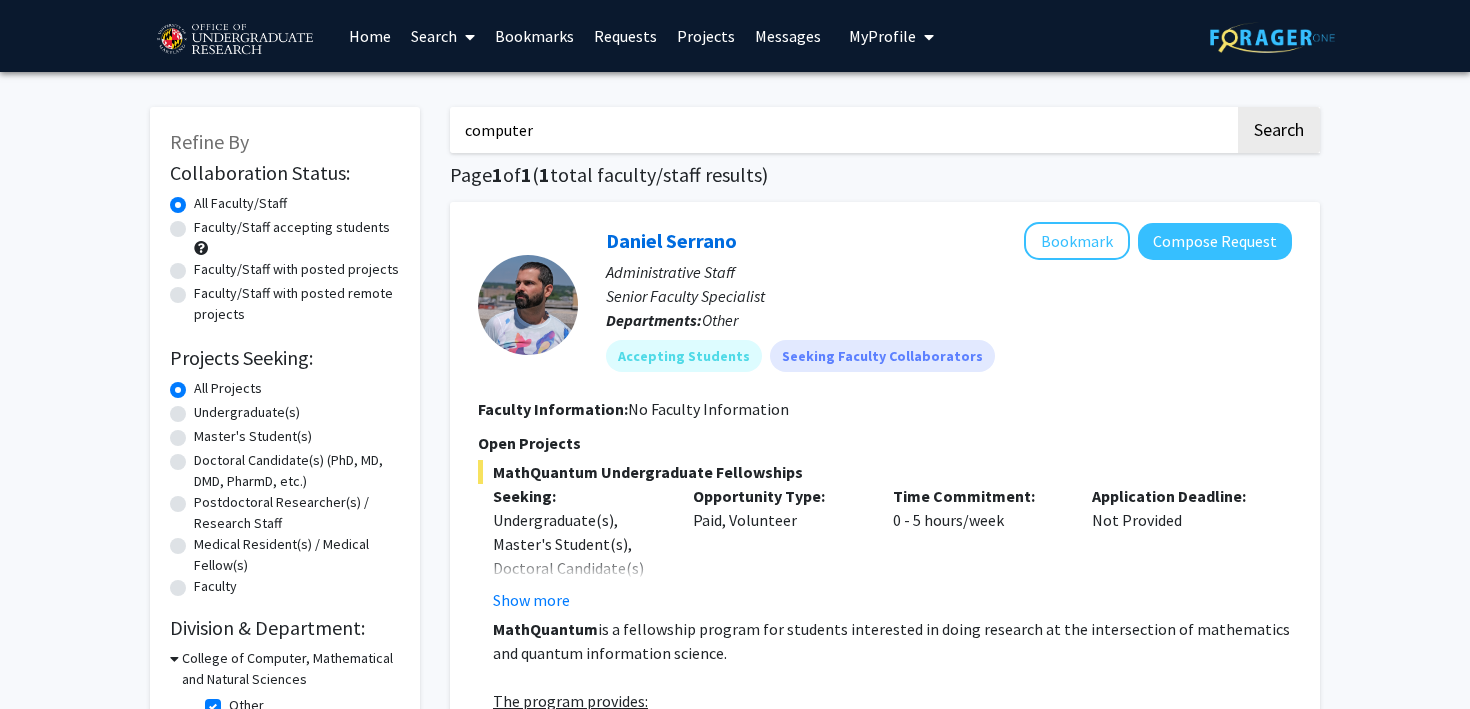 click at bounding box center (234, 40) 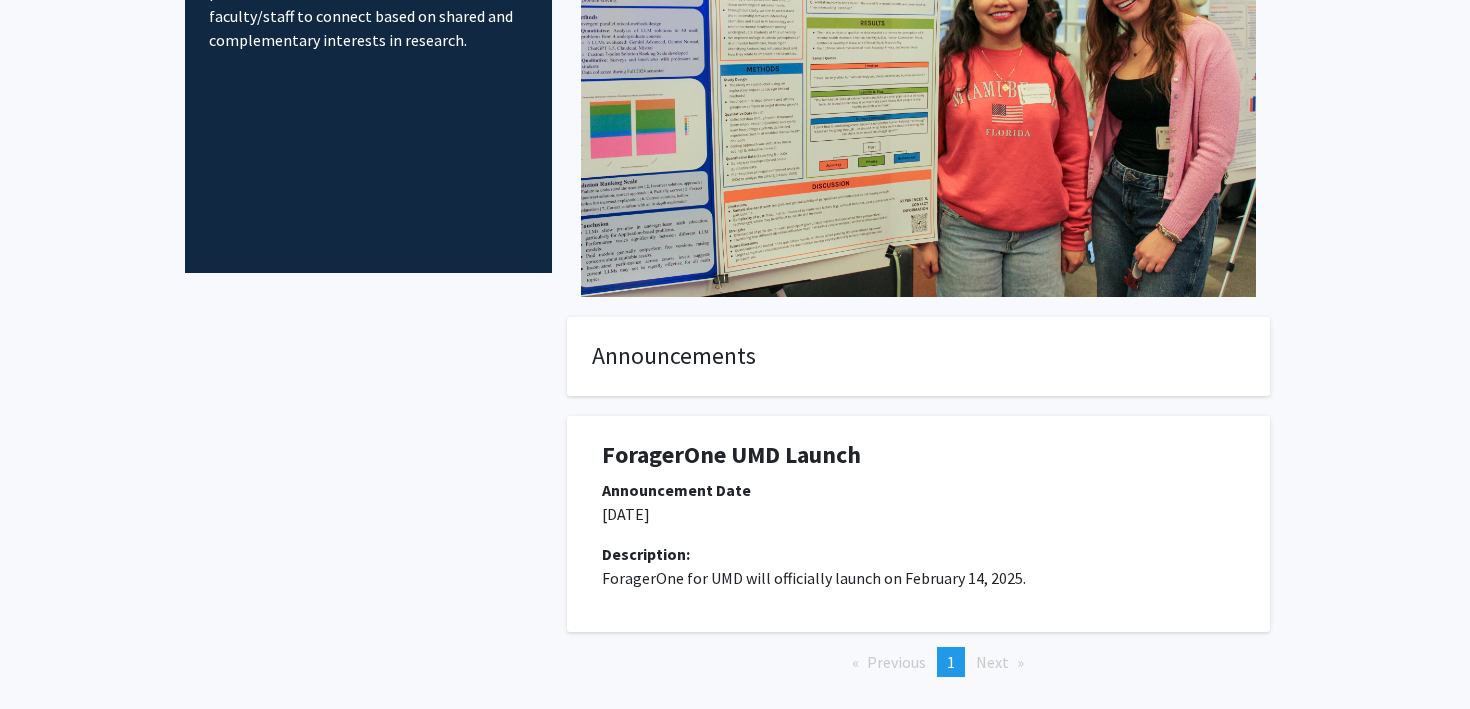scroll, scrollTop: 0, scrollLeft: 0, axis: both 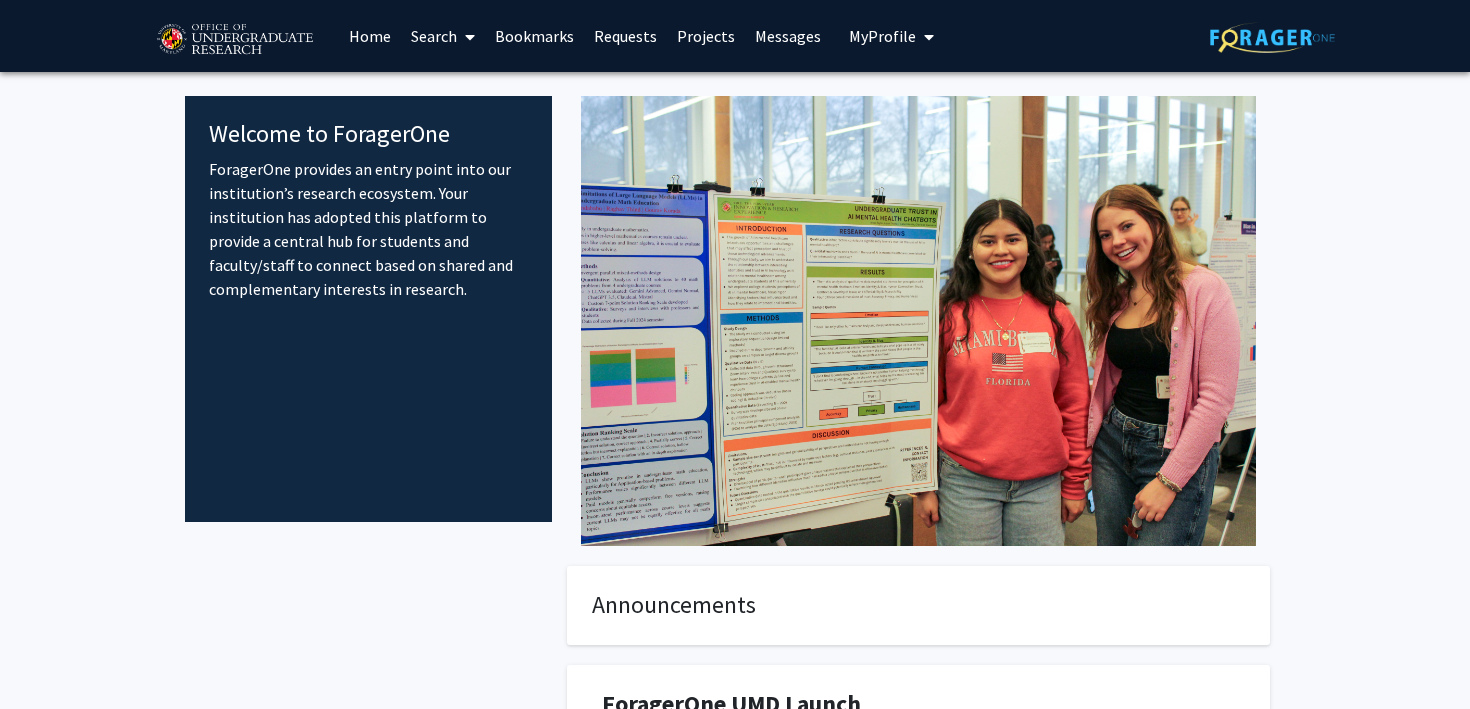 click on "Search" at bounding box center (443, 36) 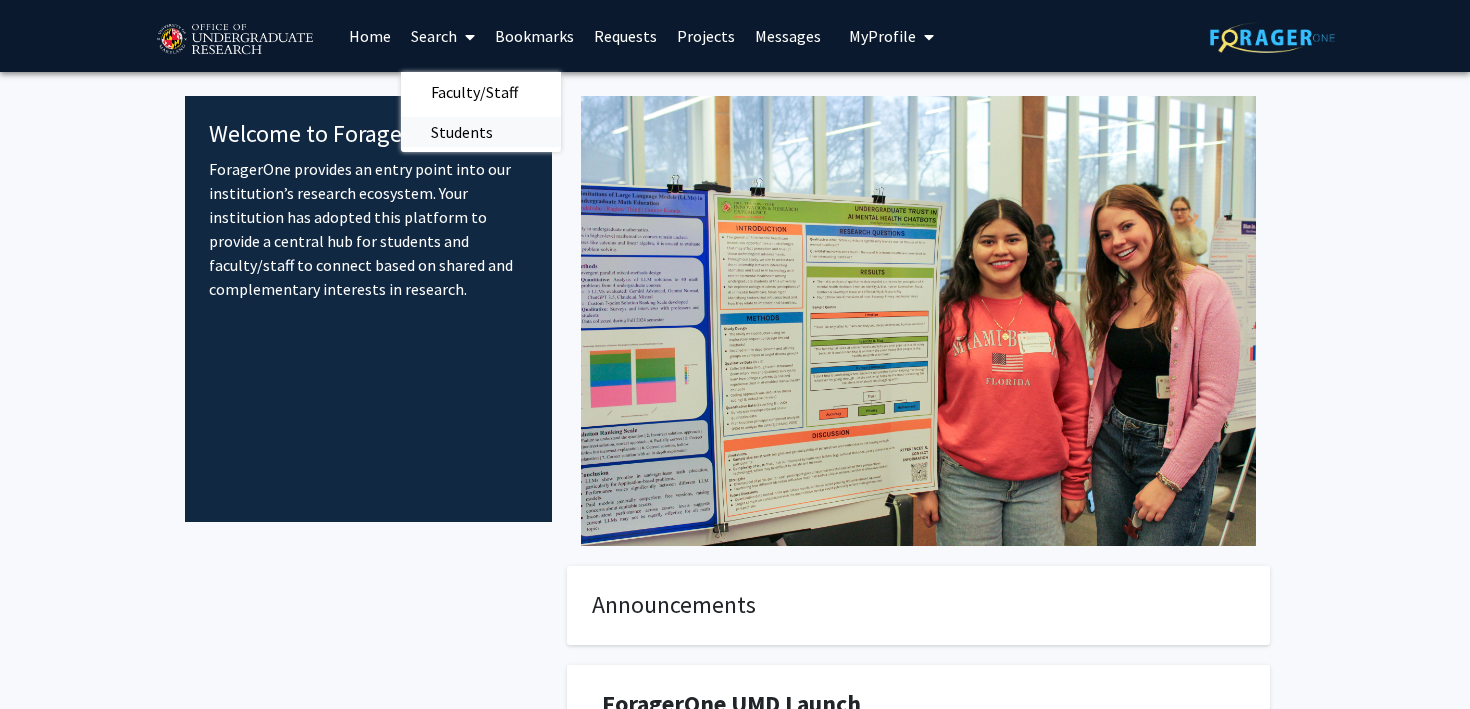 click on "Students" at bounding box center [462, 132] 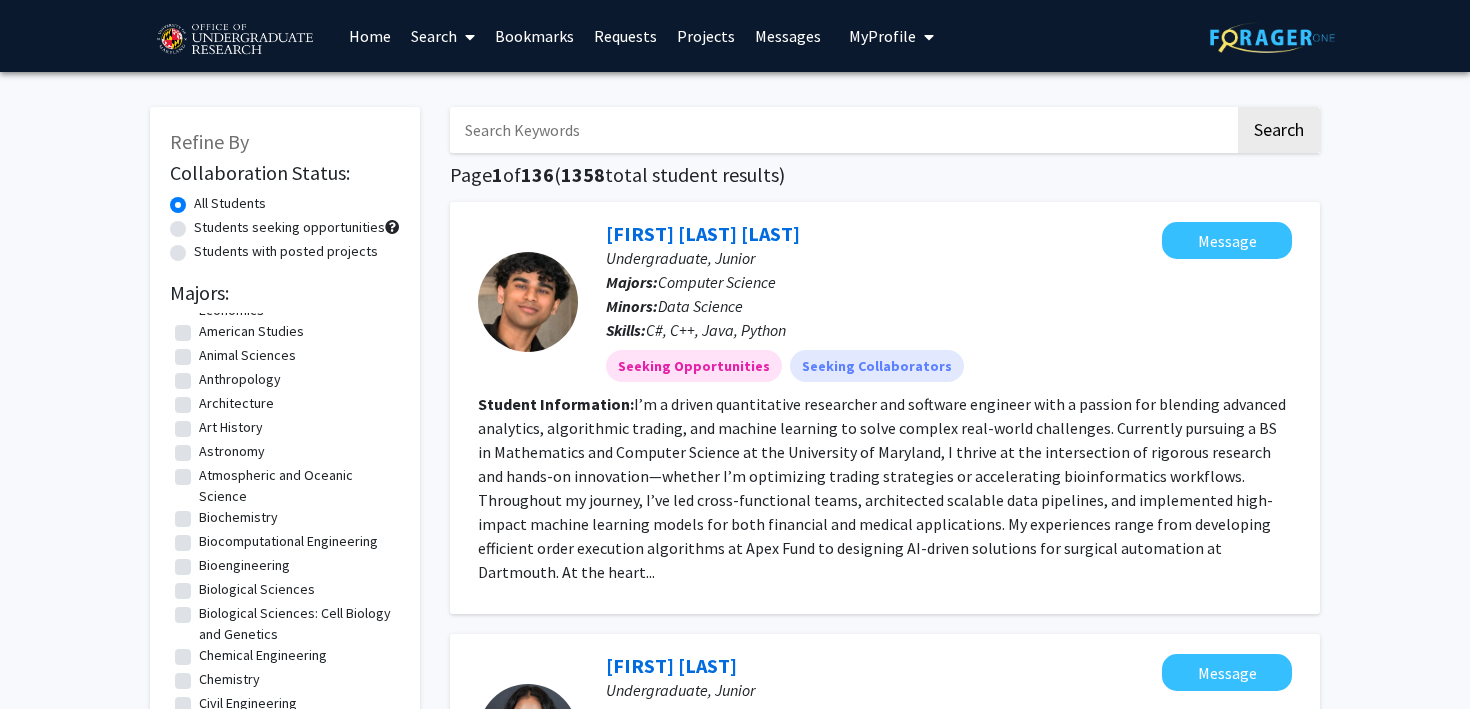 scroll, scrollTop: 0, scrollLeft: 0, axis: both 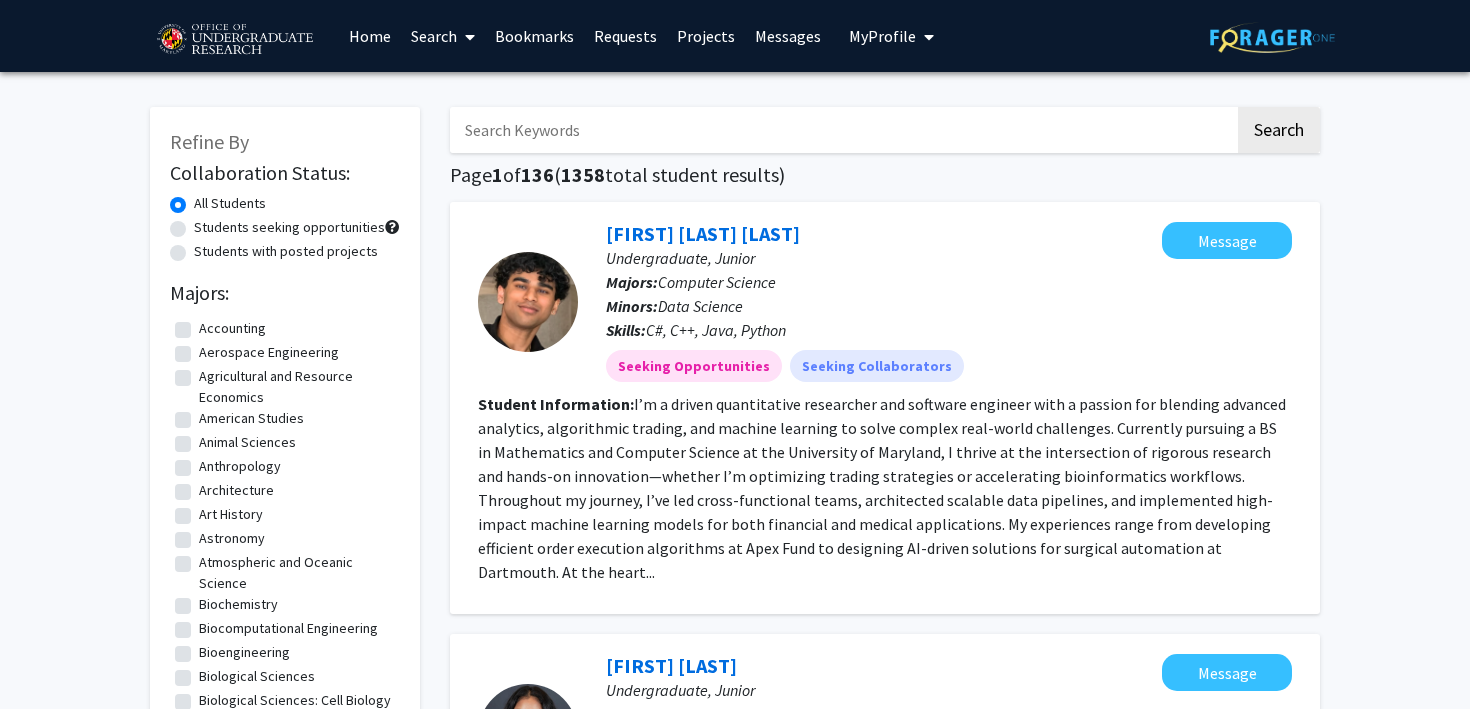 click on "Search" at bounding box center [443, 36] 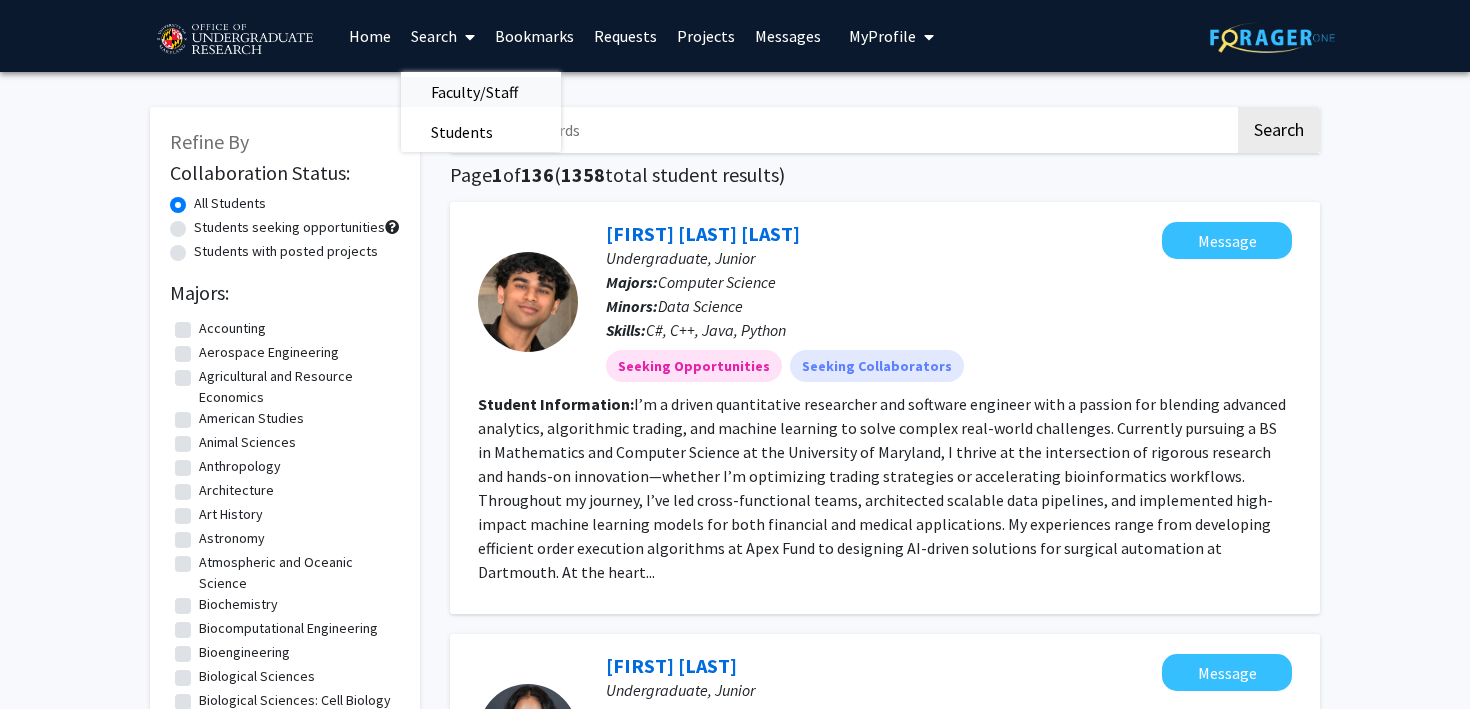 click on "Faculty/Staff" at bounding box center (474, 92) 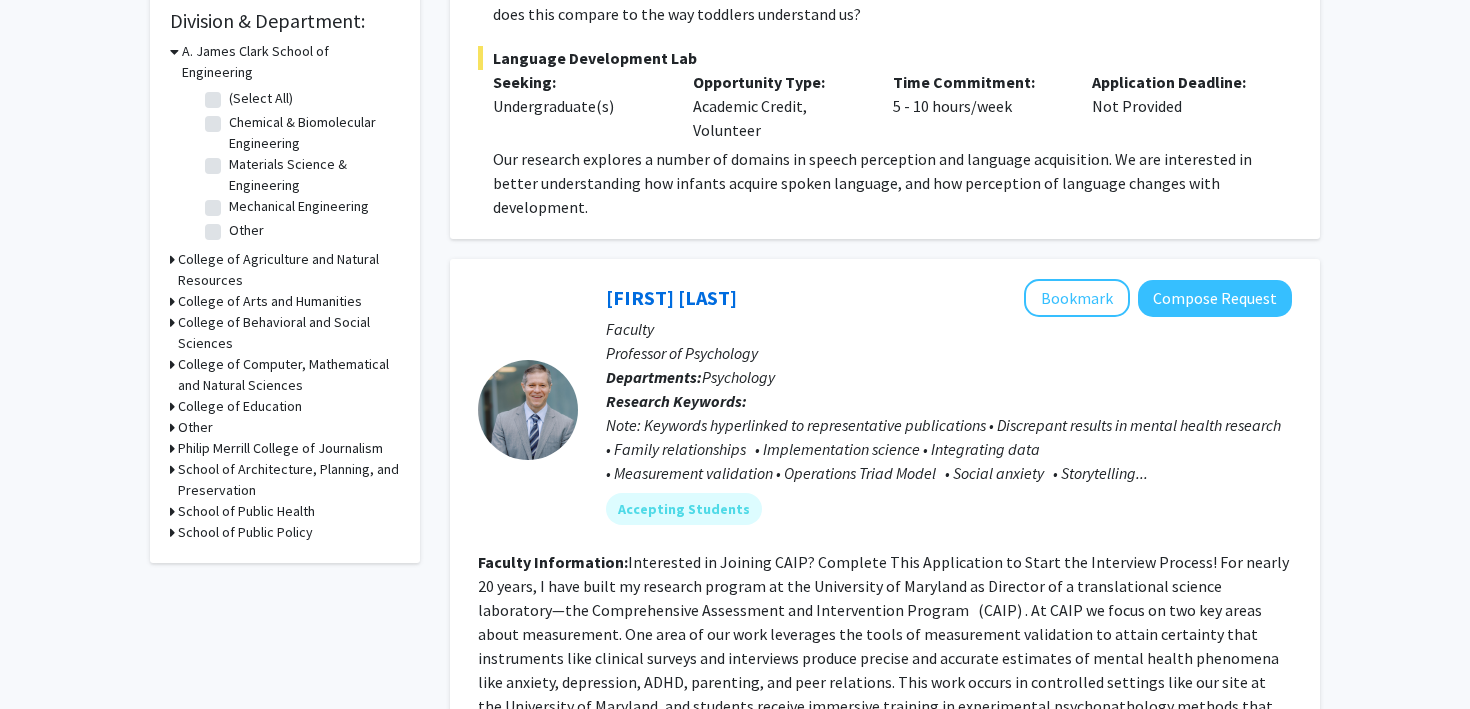 scroll, scrollTop: 608, scrollLeft: 0, axis: vertical 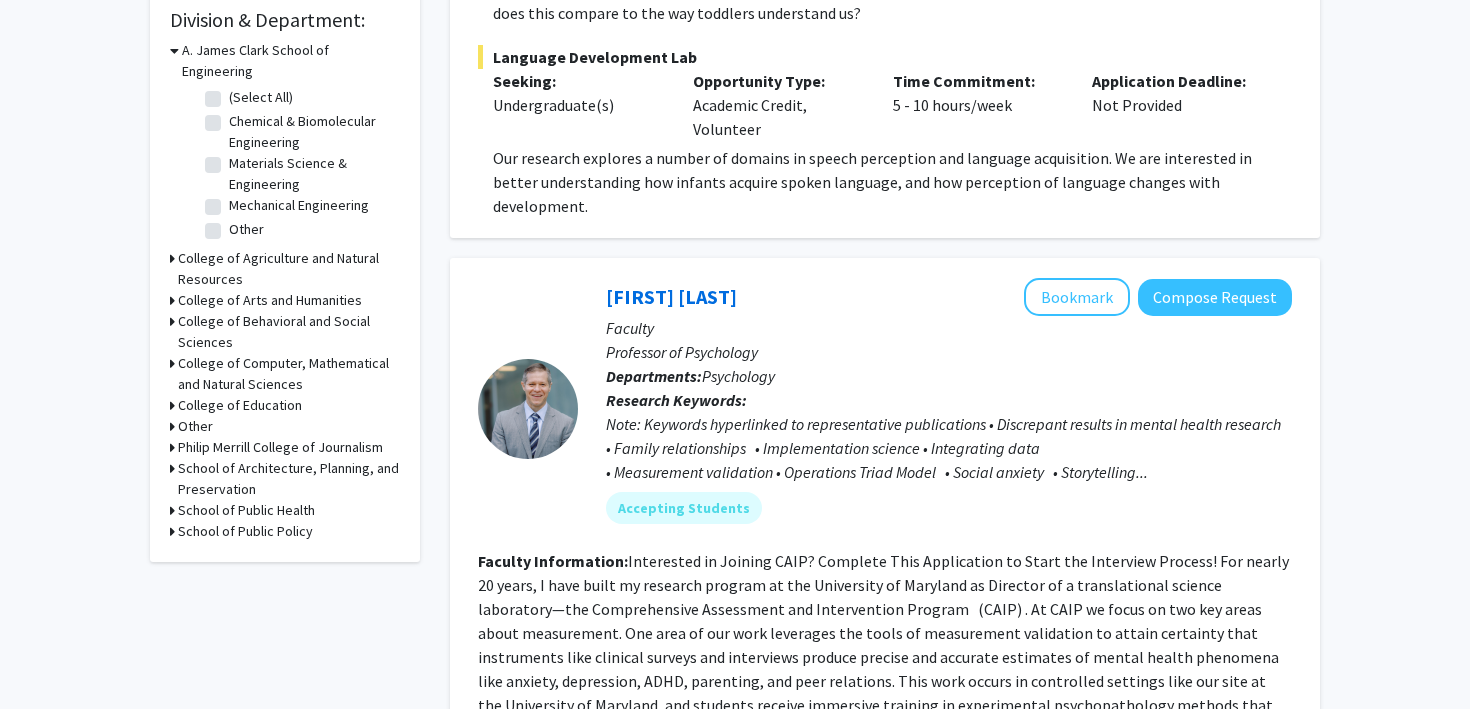 click on "College of Computer, Mathematical and Natural Sciences" at bounding box center [289, 374] 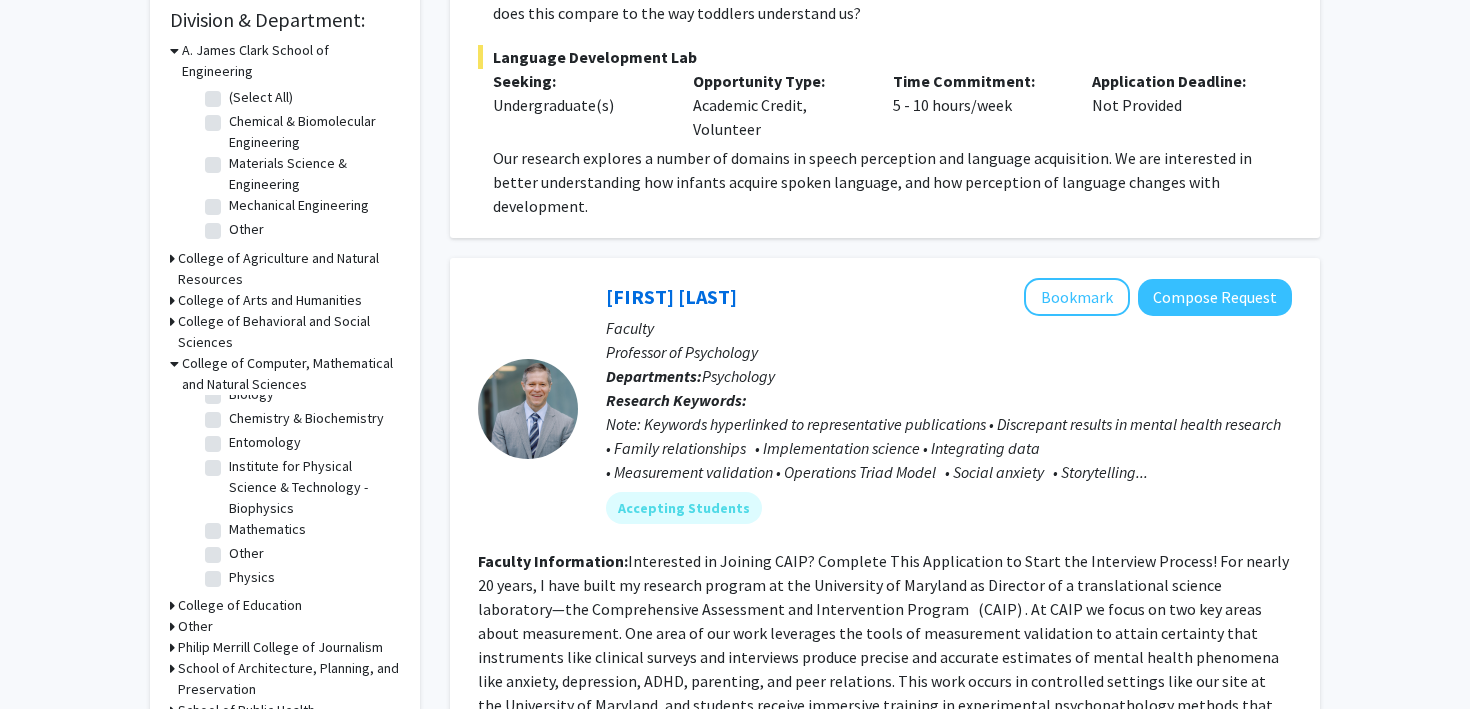scroll, scrollTop: 107, scrollLeft: 0, axis: vertical 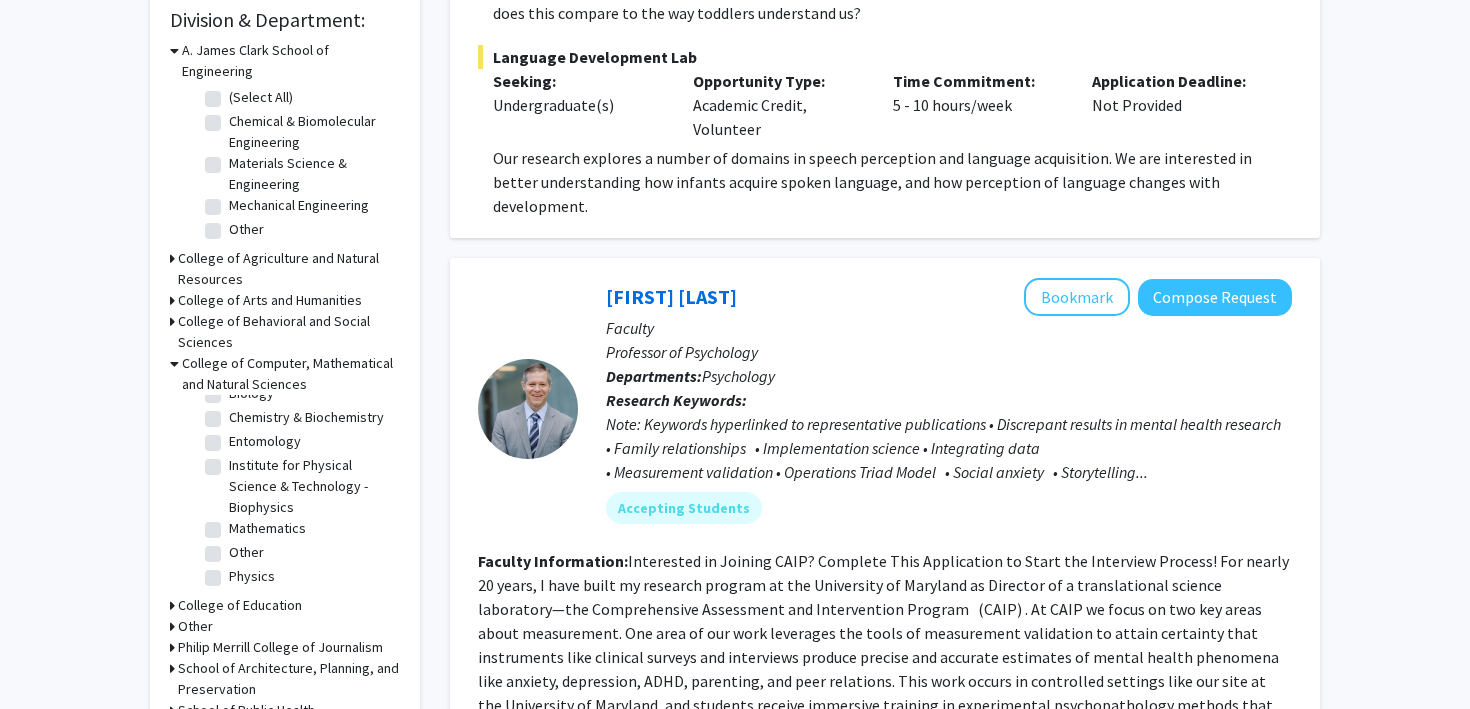 click on "Other" 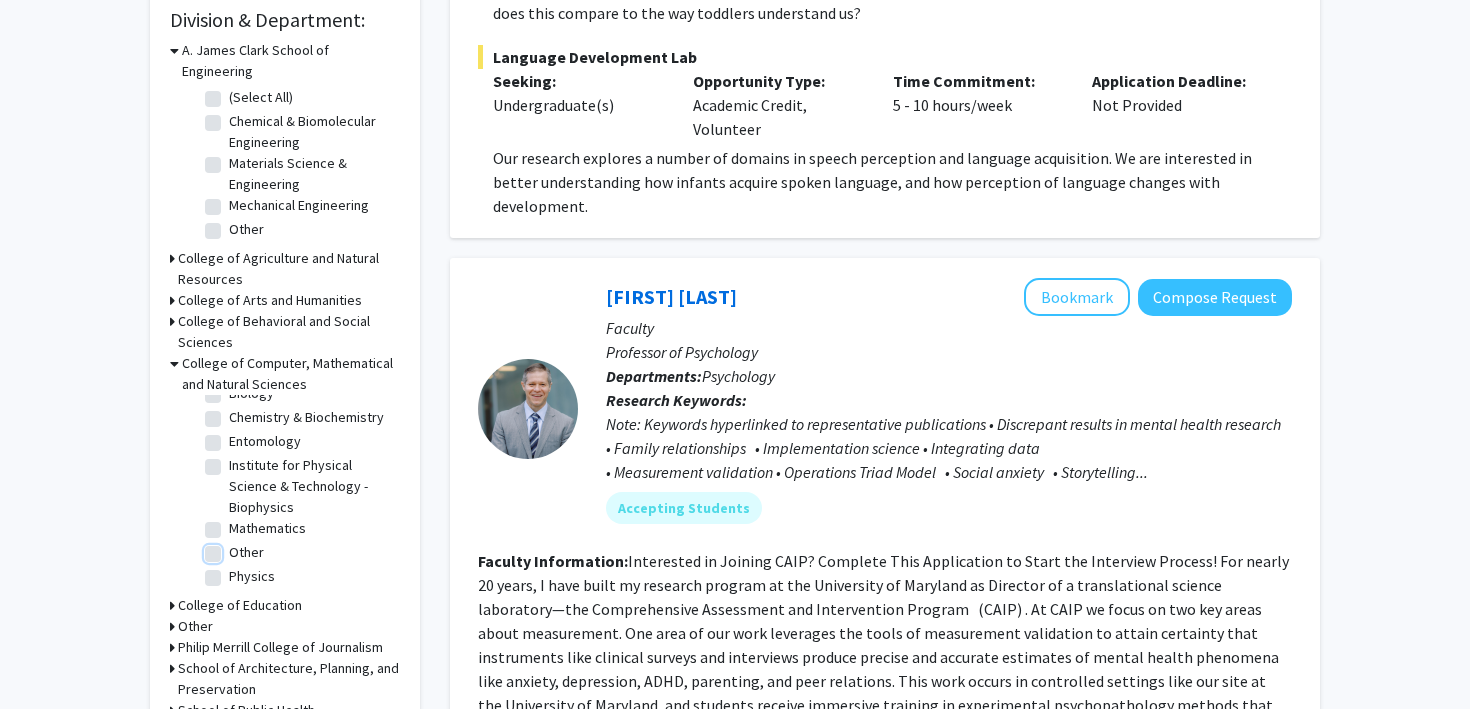 checkbox on "true" 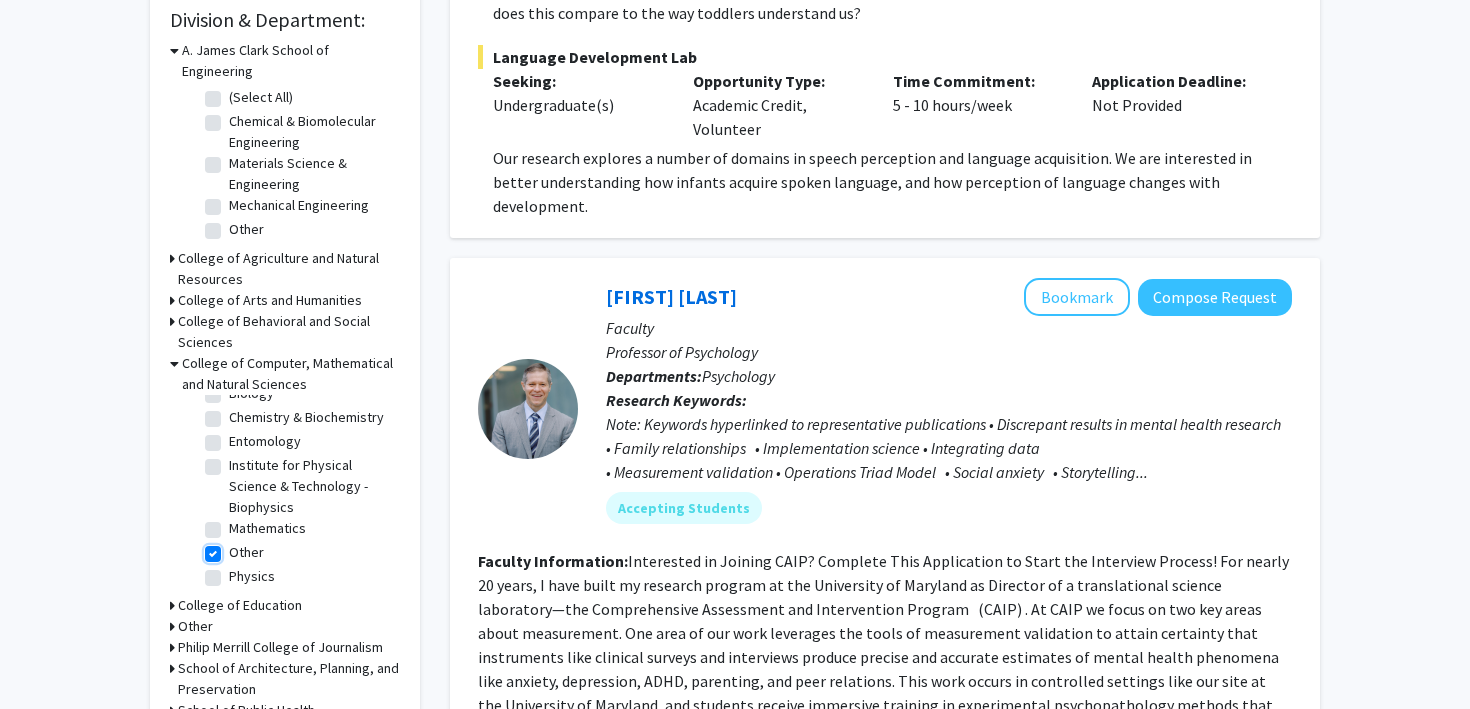 checkbox on "true" 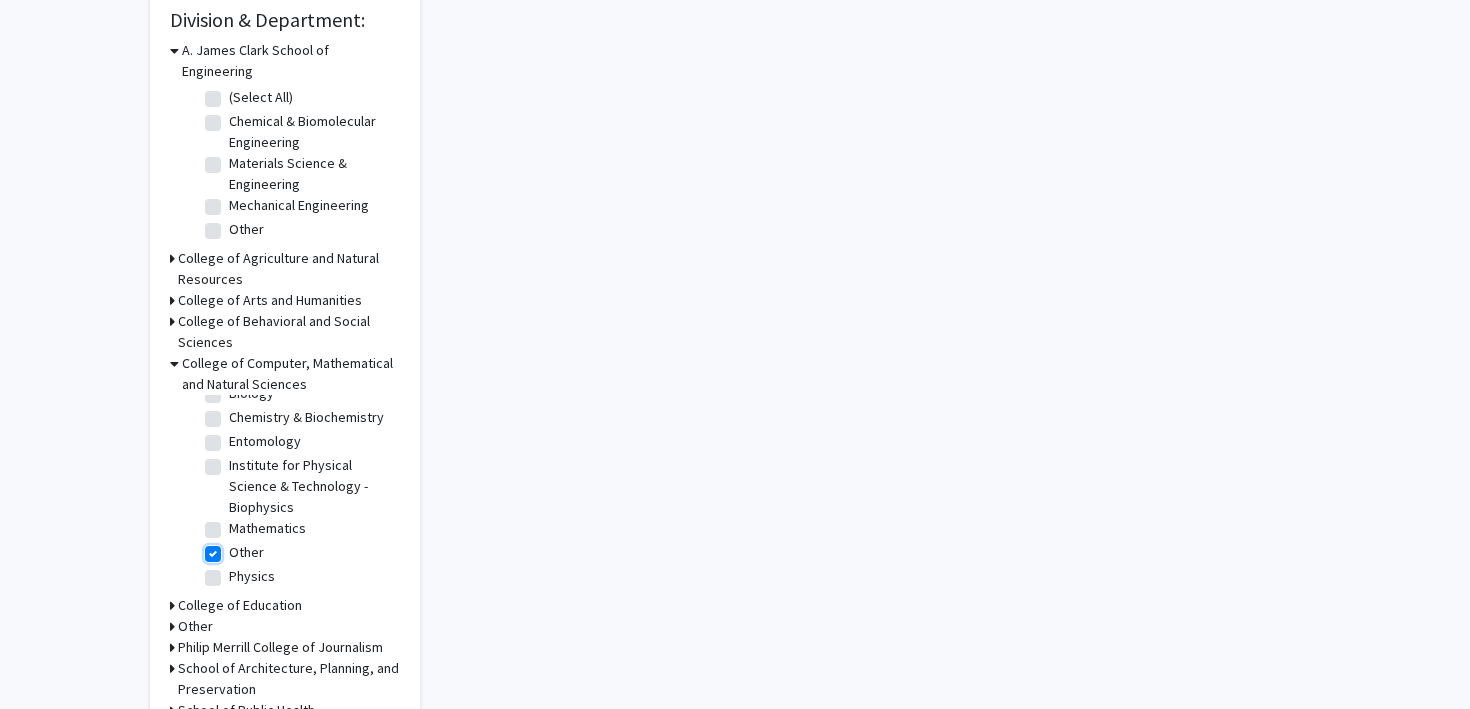 scroll, scrollTop: 0, scrollLeft: 0, axis: both 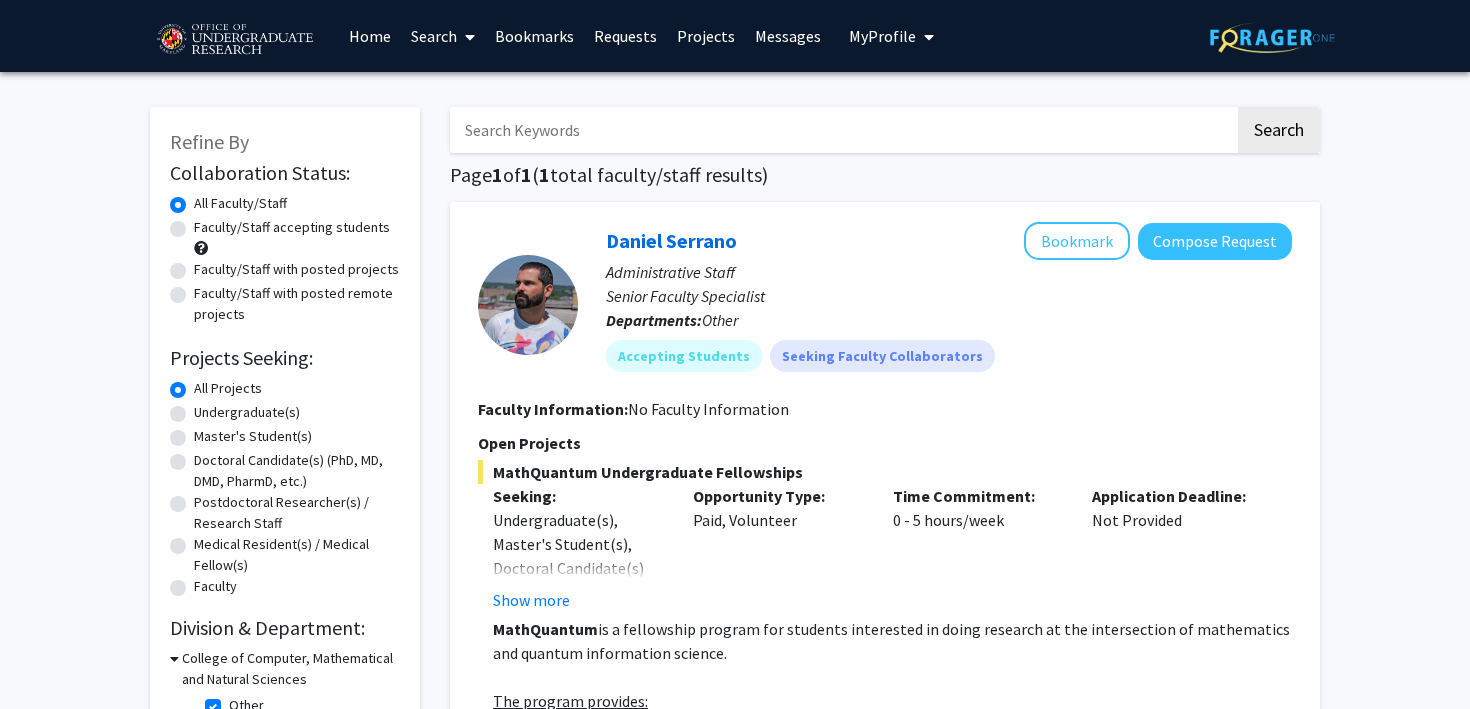 click on "Projects" at bounding box center [706, 36] 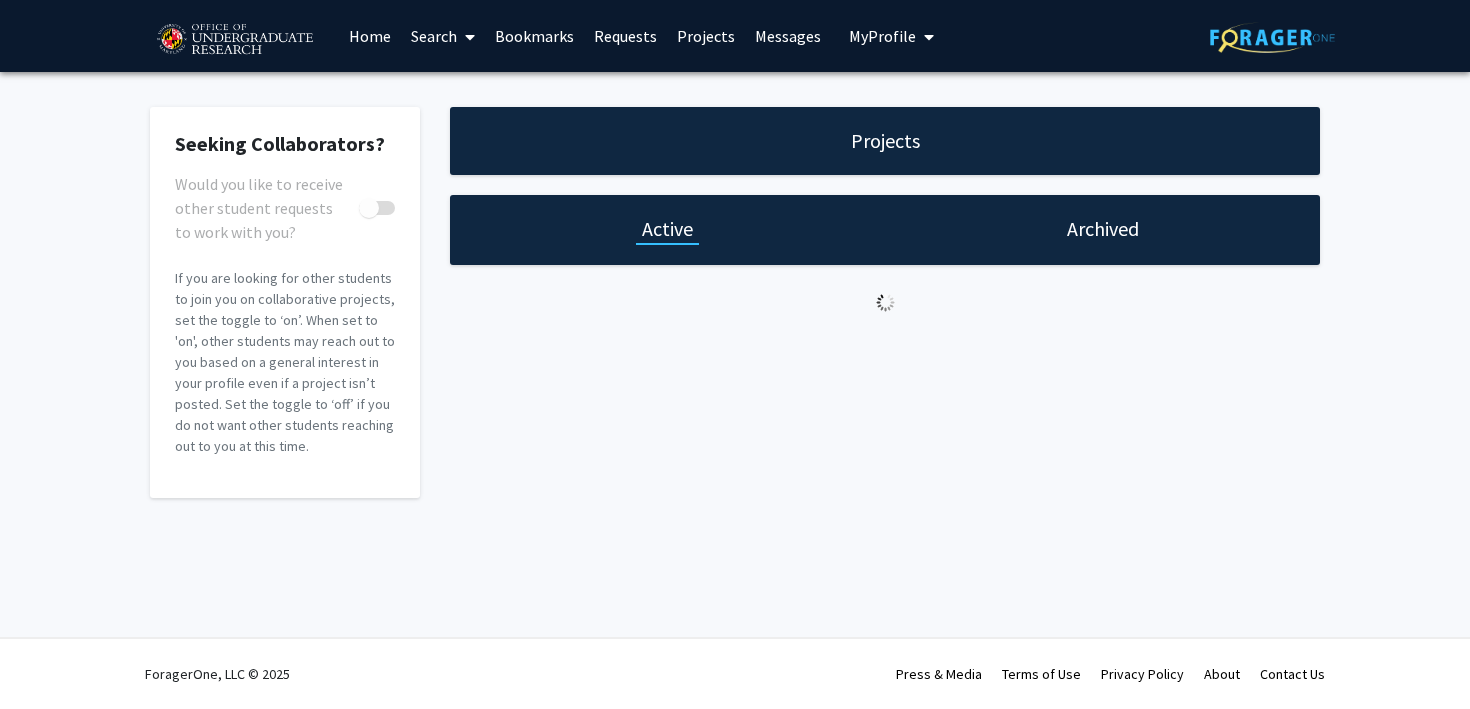 checkbox on "true" 